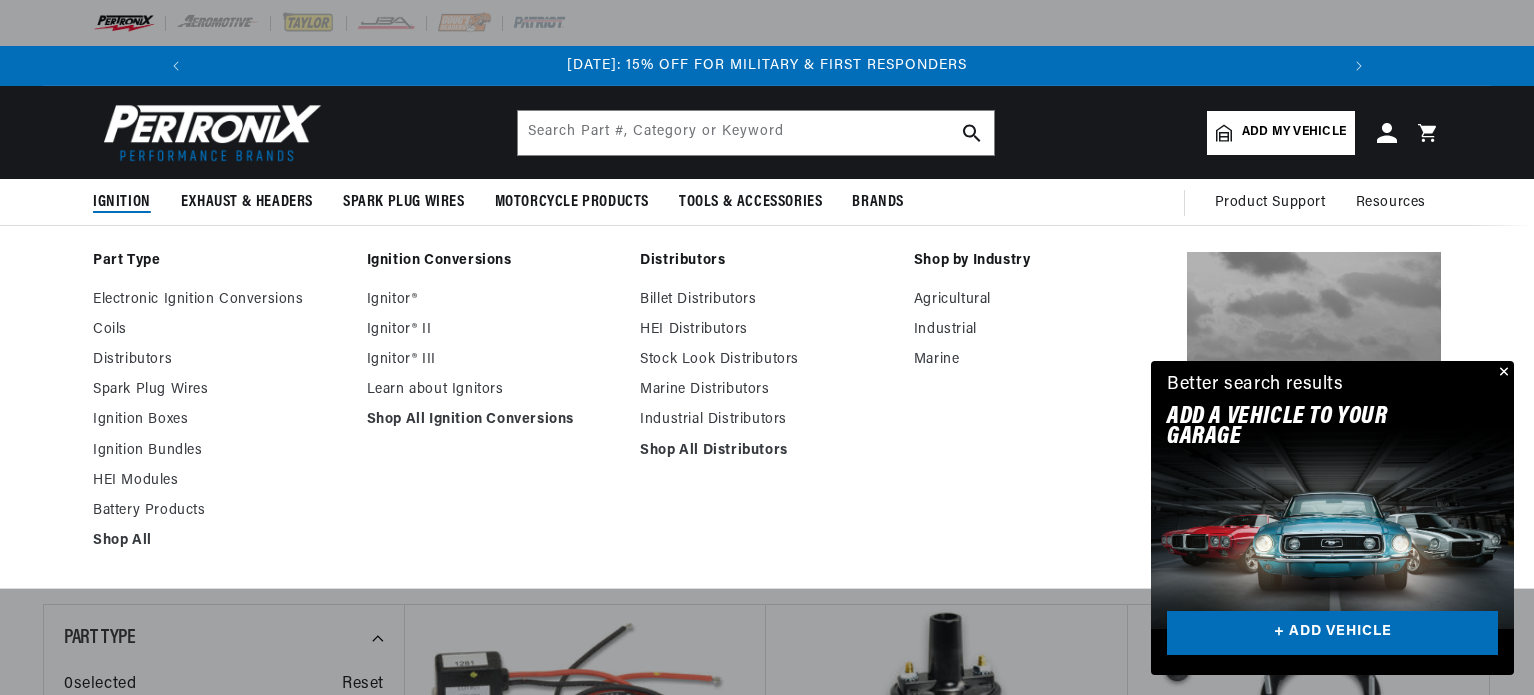 scroll, scrollTop: 0, scrollLeft: 0, axis: both 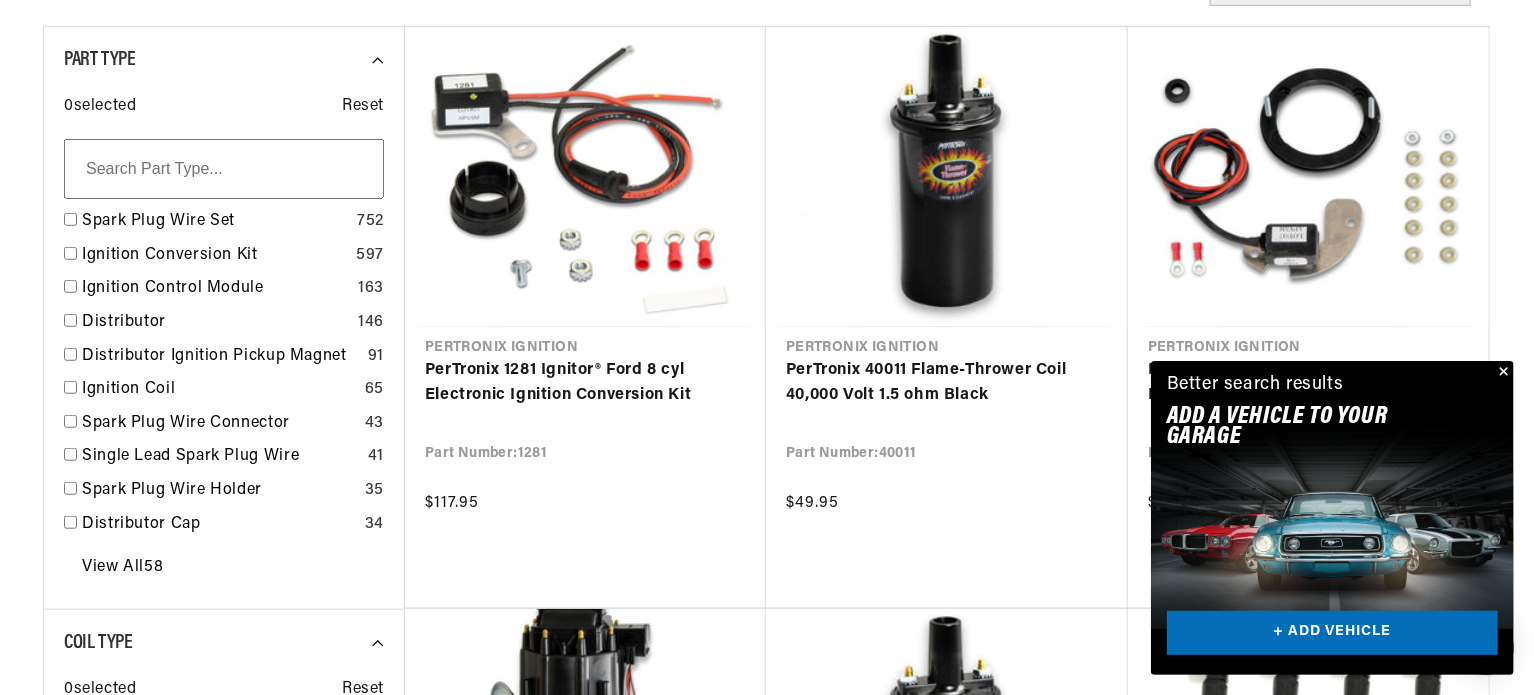 click at bounding box center (1502, 373) 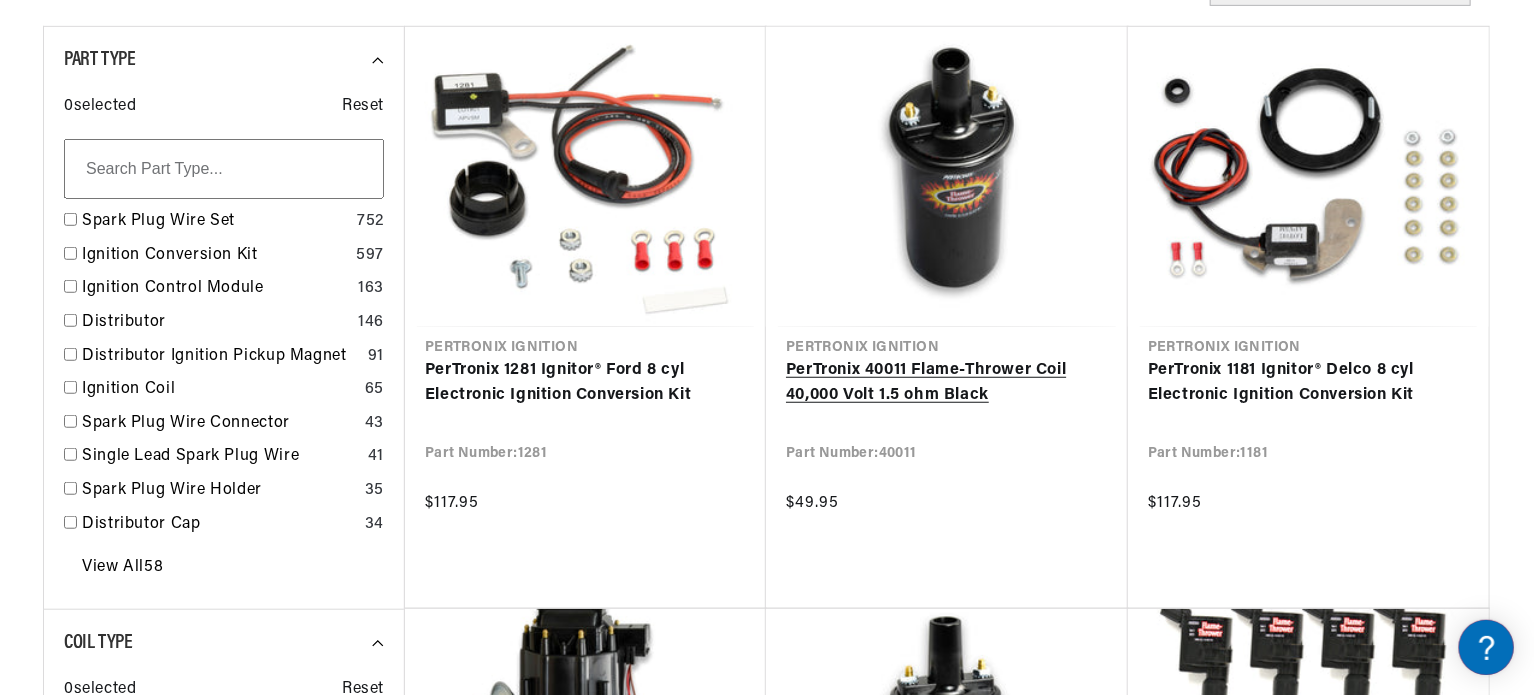 scroll, scrollTop: 0, scrollLeft: 2362, axis: horizontal 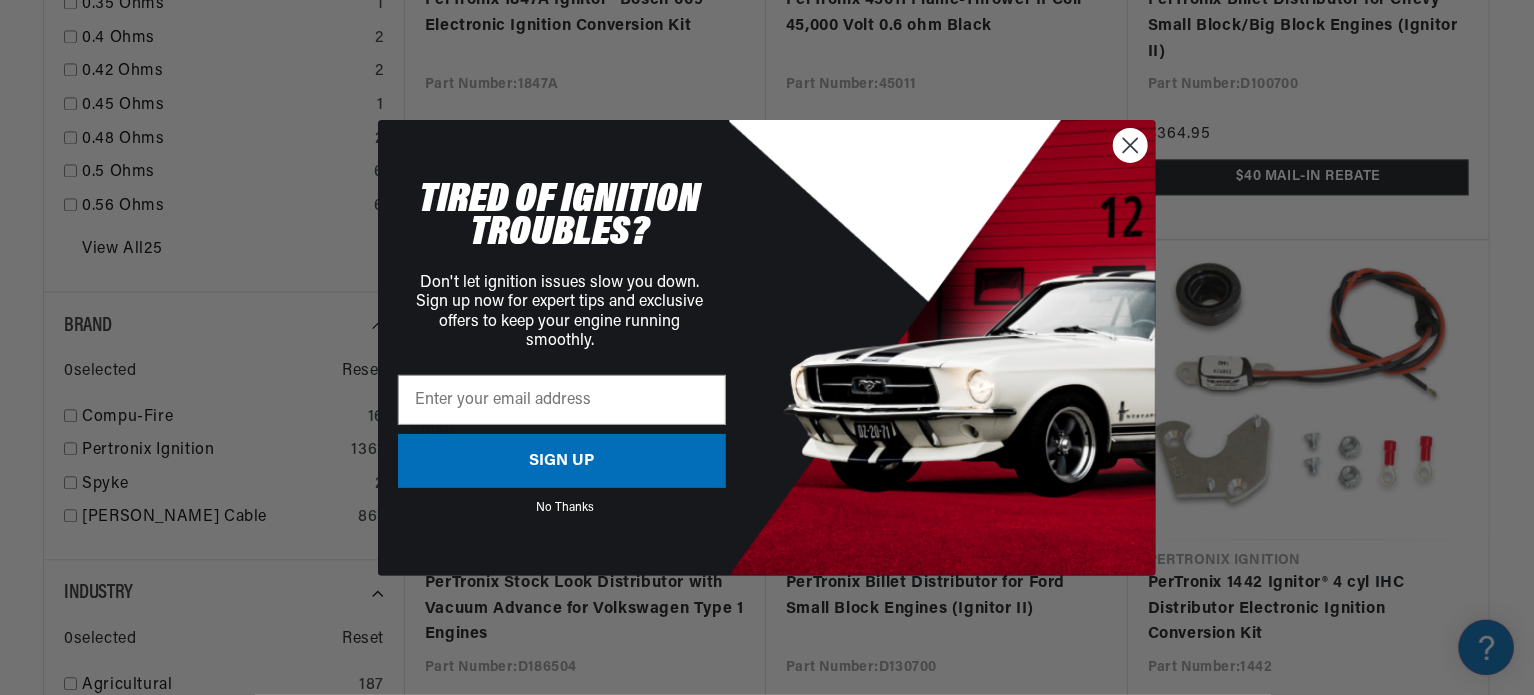 click 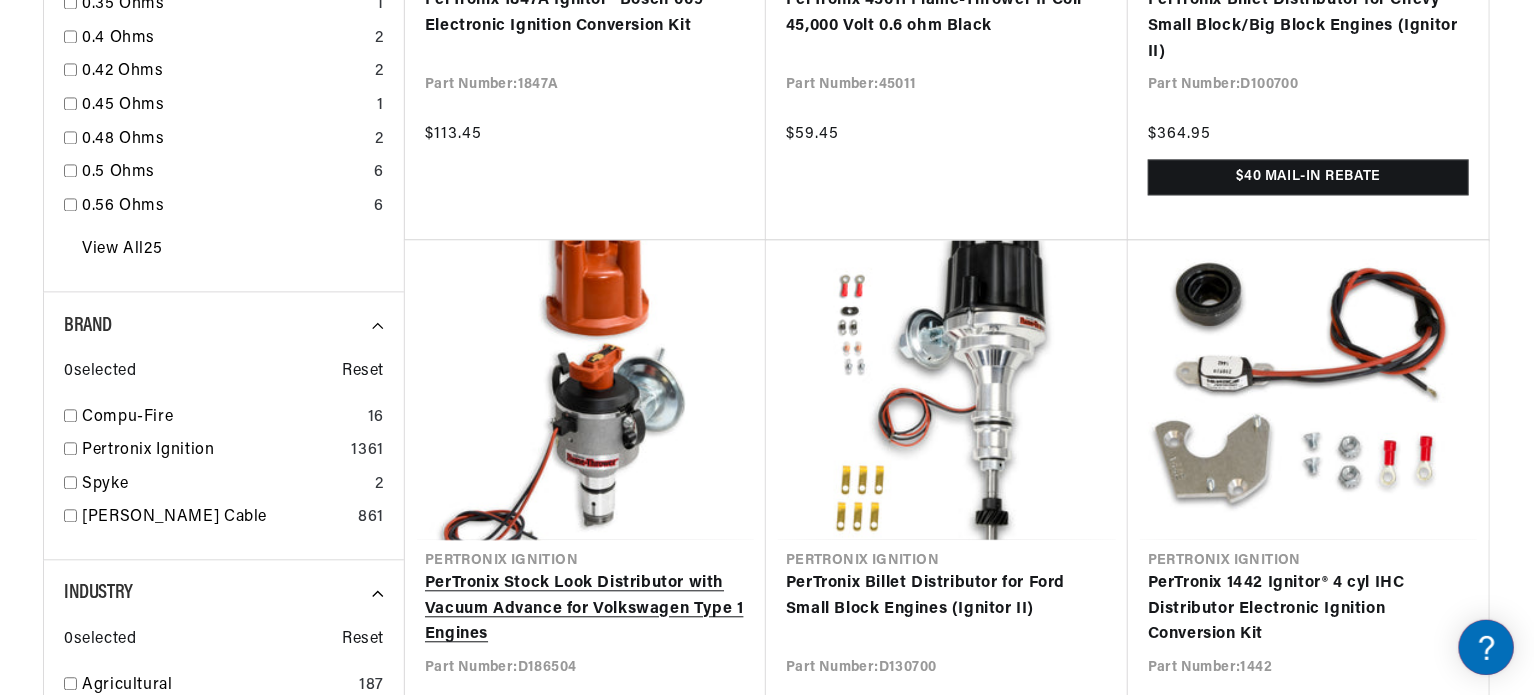 scroll, scrollTop: 0, scrollLeft: 2331, axis: horizontal 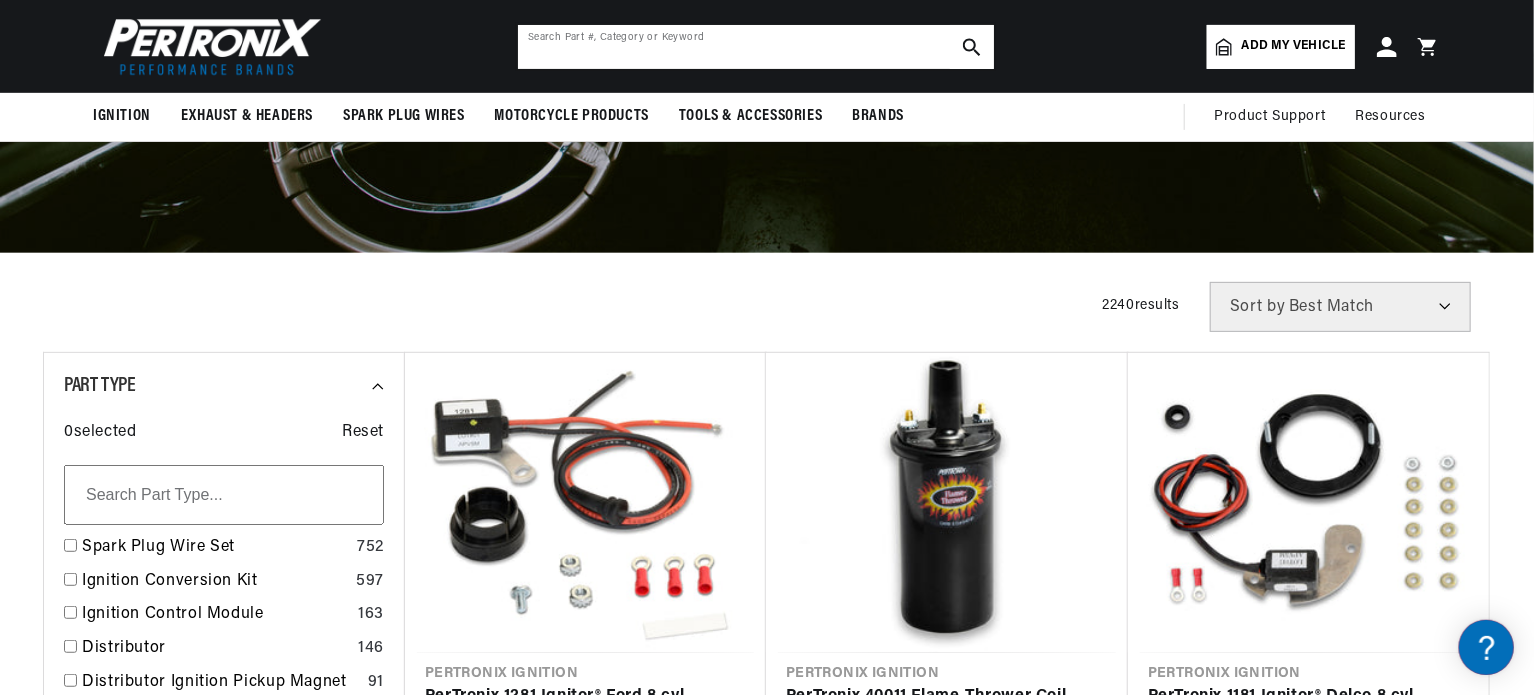 click at bounding box center (756, 47) 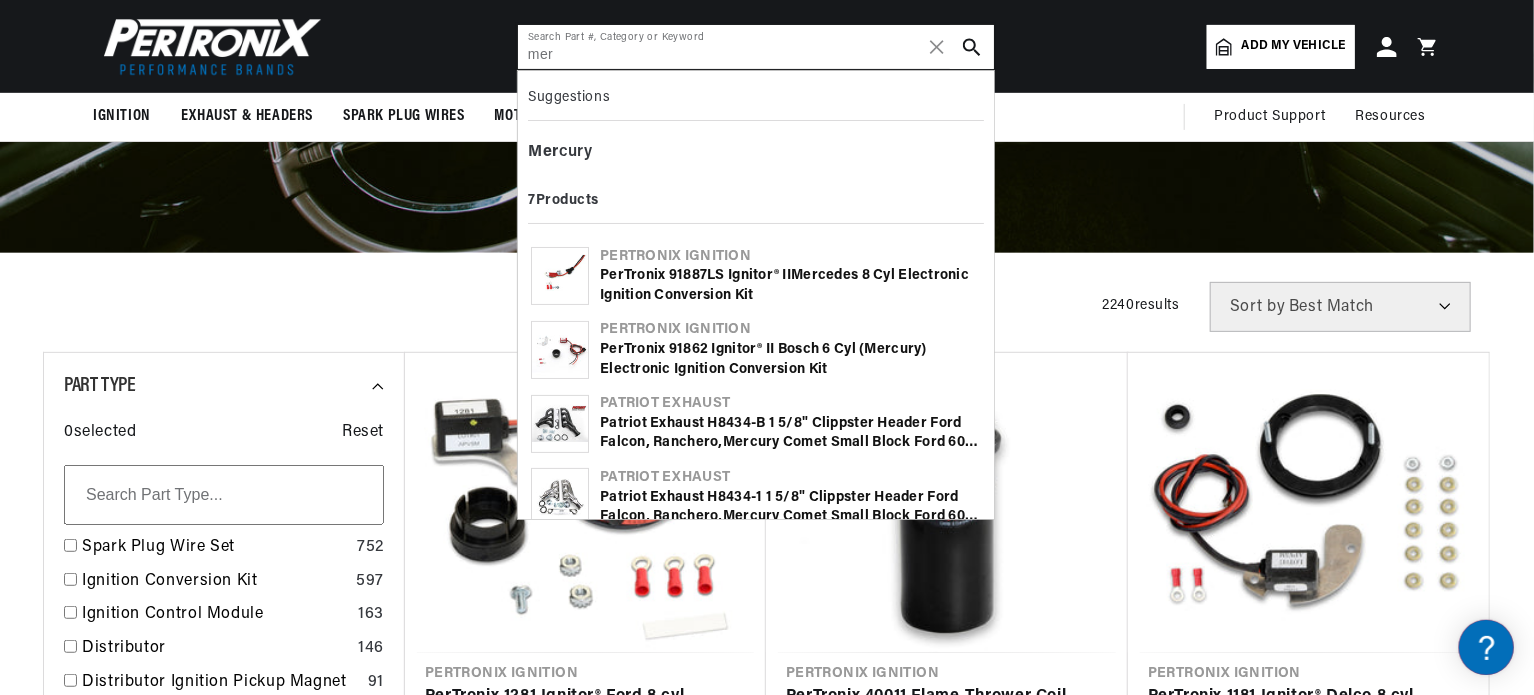 scroll, scrollTop: 0, scrollLeft: 2362, axis: horizontal 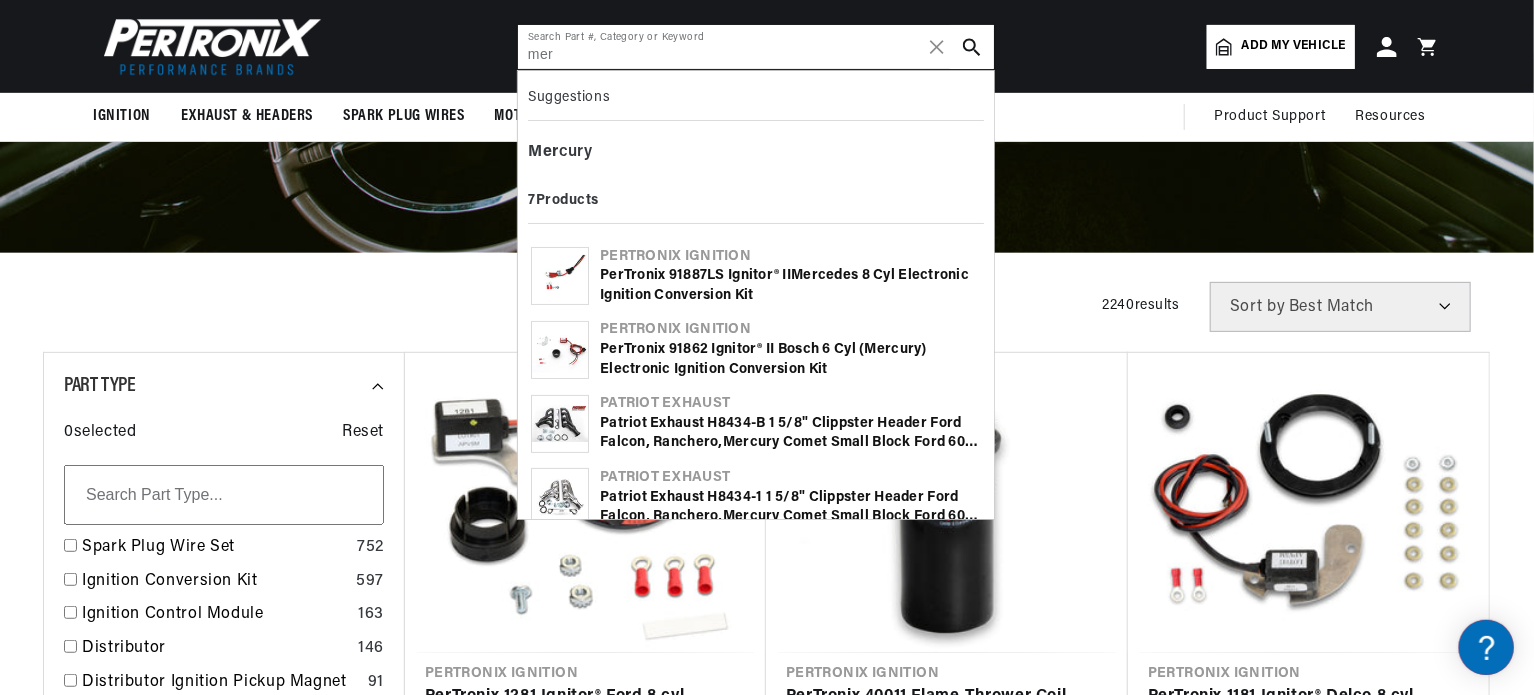 type on "mer" 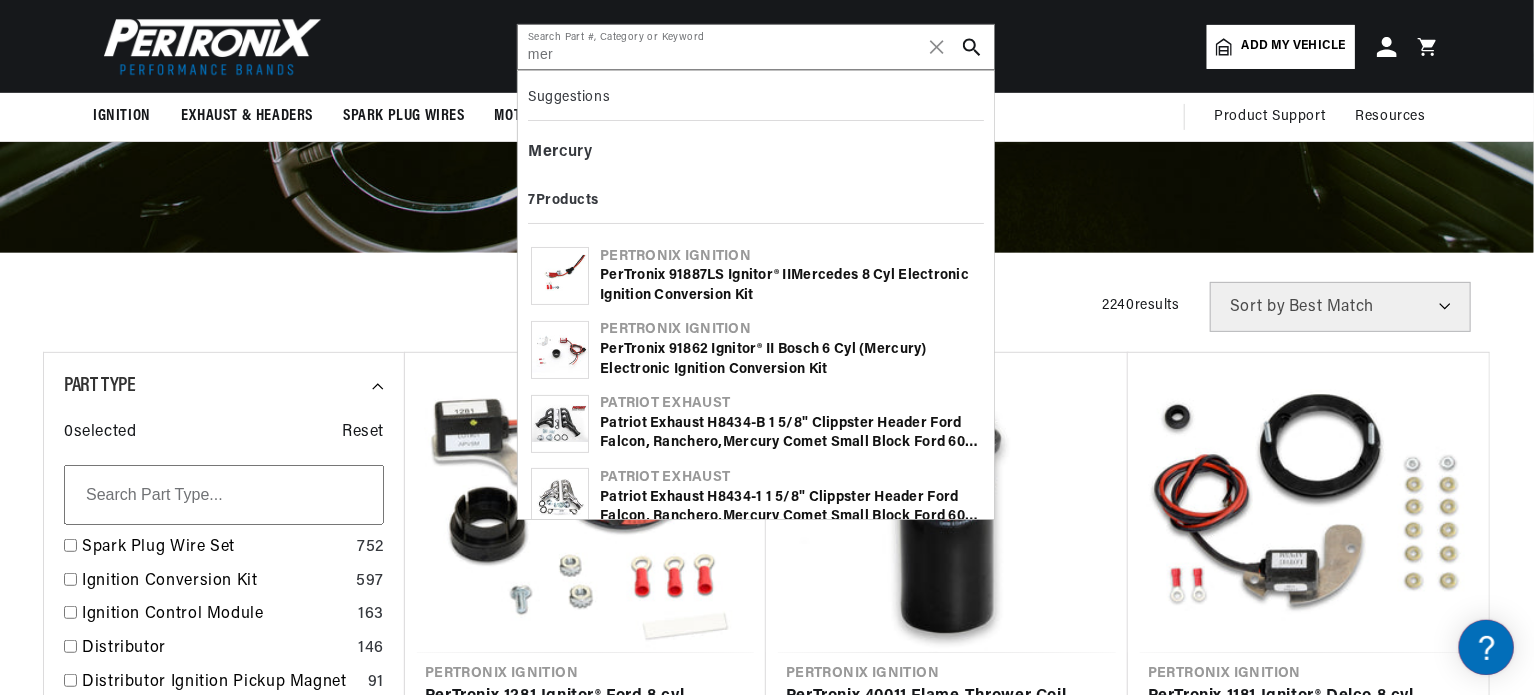 click on "PerTronix 91887LS Ignitor® II  Mer cedes 8 cyl Electronic Ignition Conversion Kit" at bounding box center (790, 285) 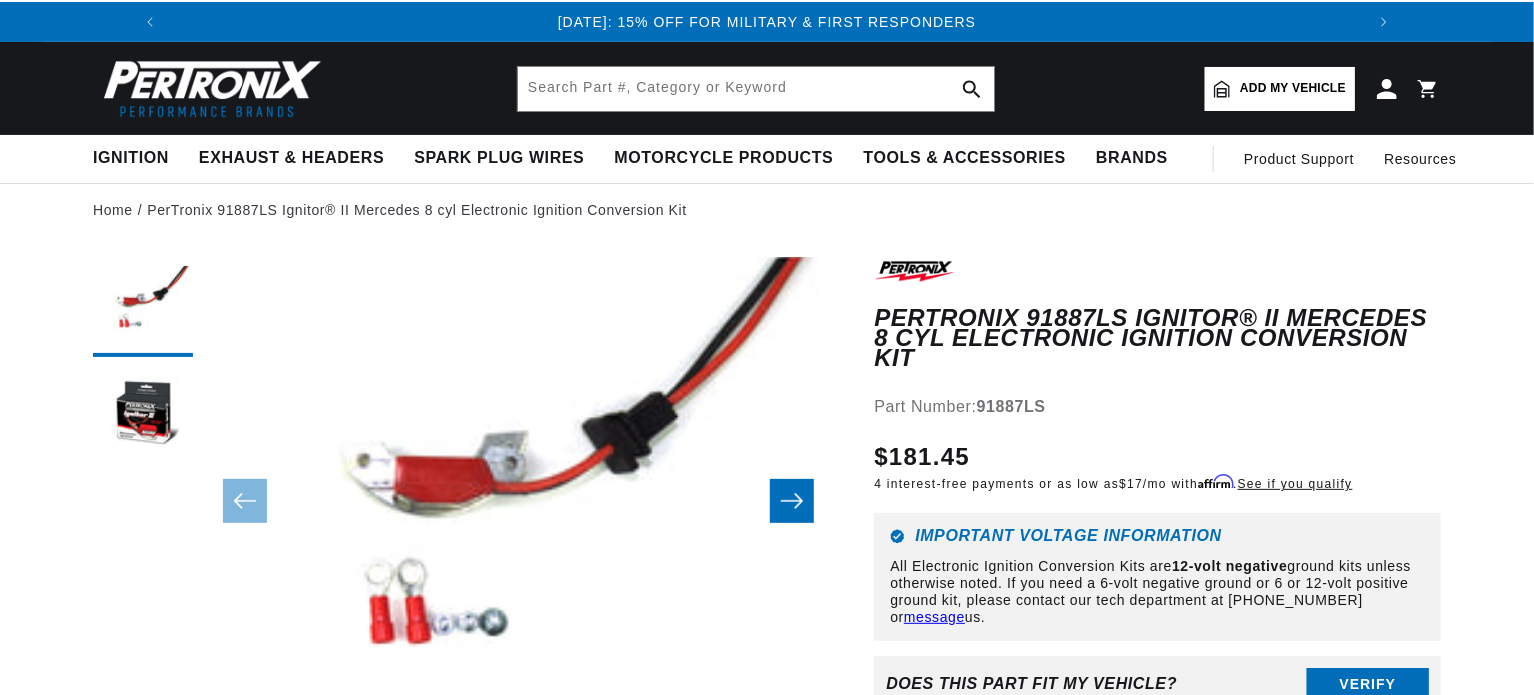 scroll, scrollTop: 72, scrollLeft: 0, axis: vertical 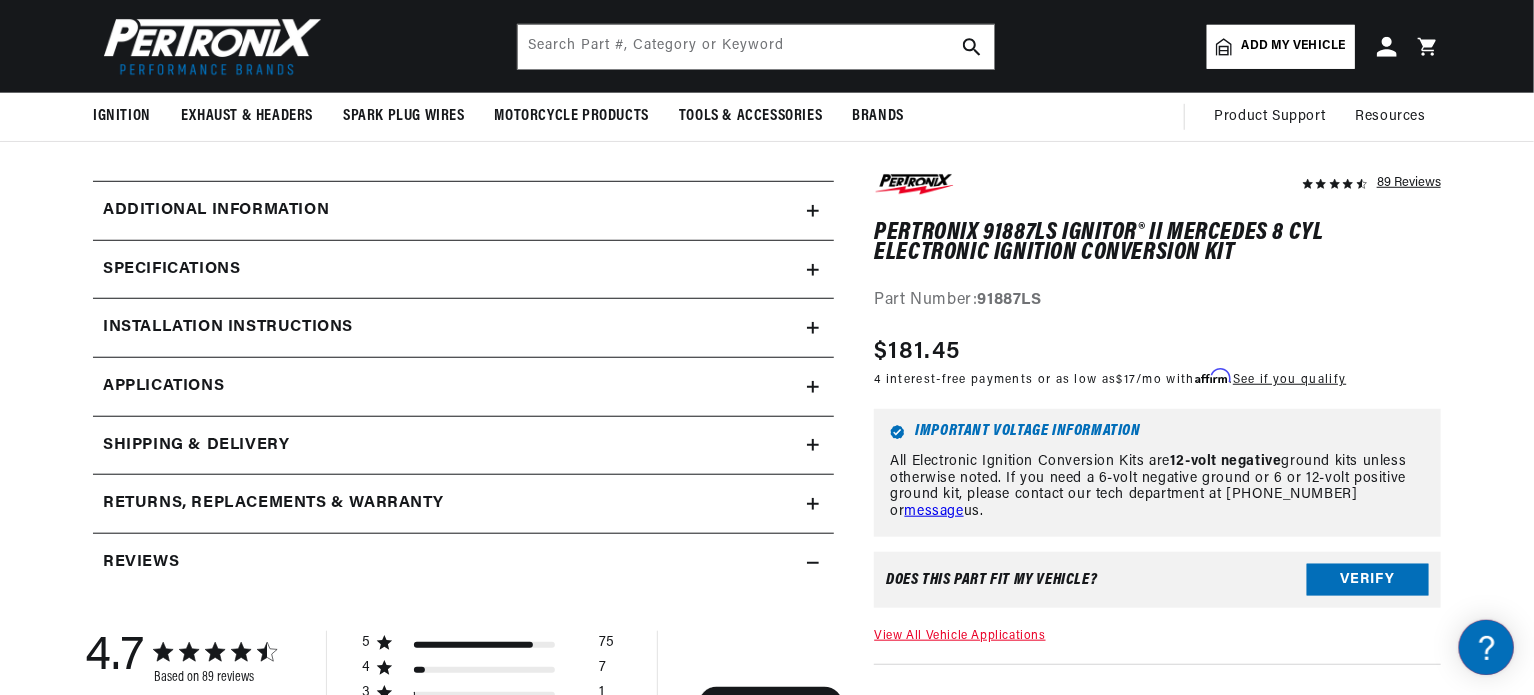 click 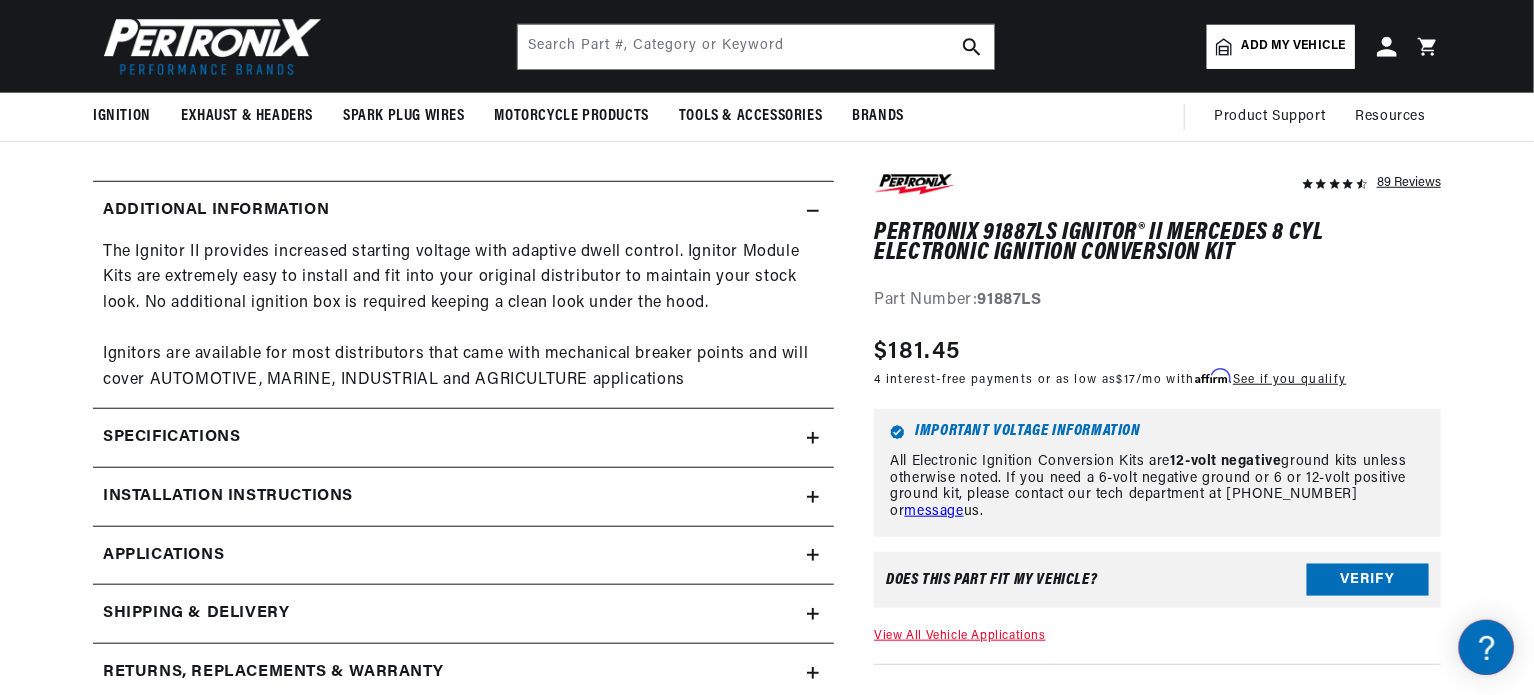 scroll, scrollTop: 0, scrollLeft: 2362, axis: horizontal 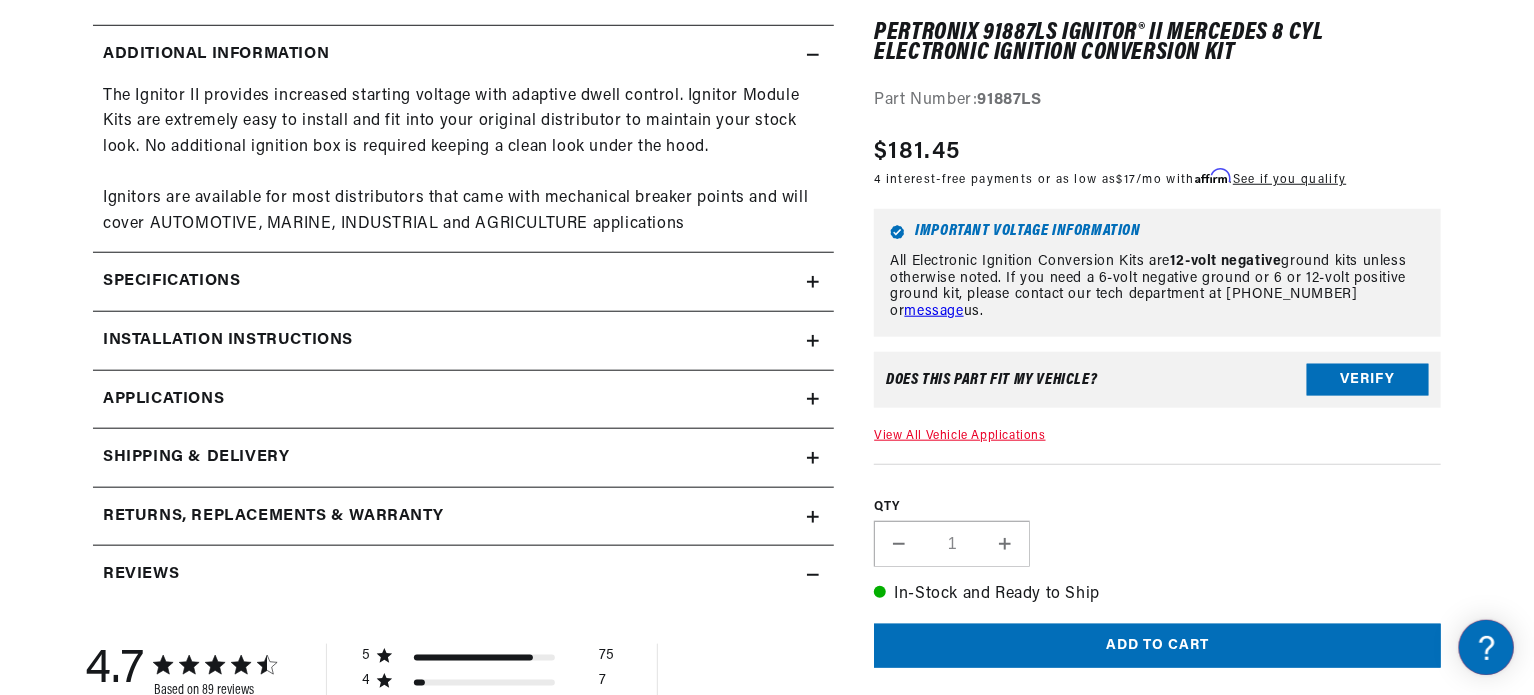 click 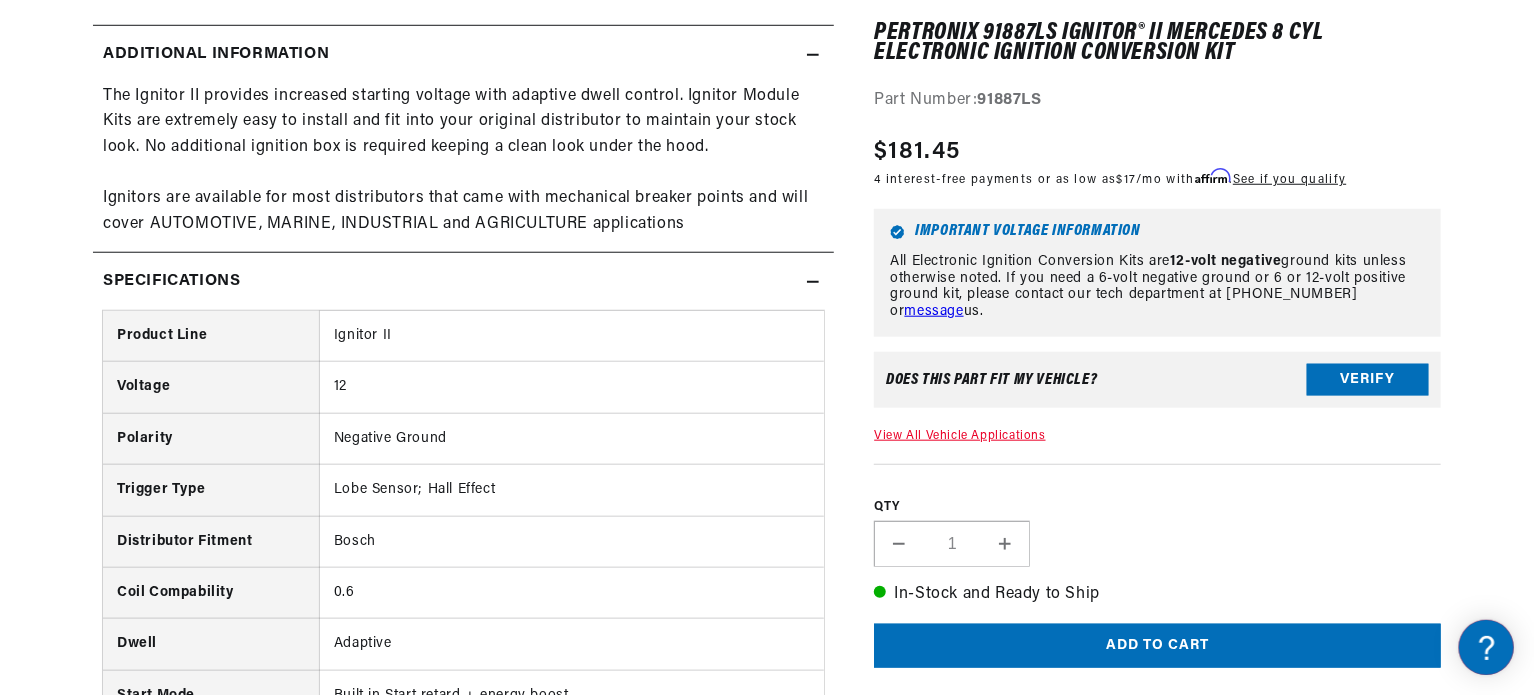 scroll, scrollTop: 0, scrollLeft: 0, axis: both 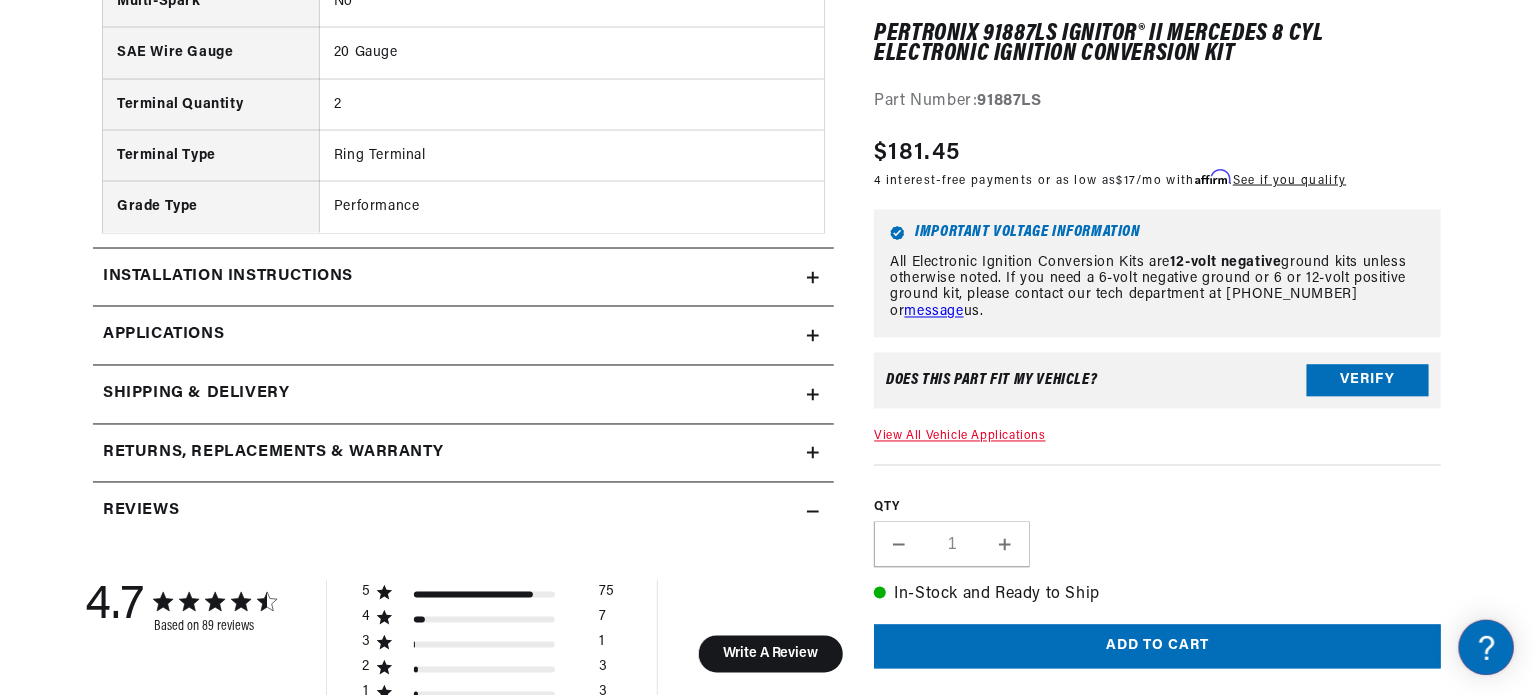 click 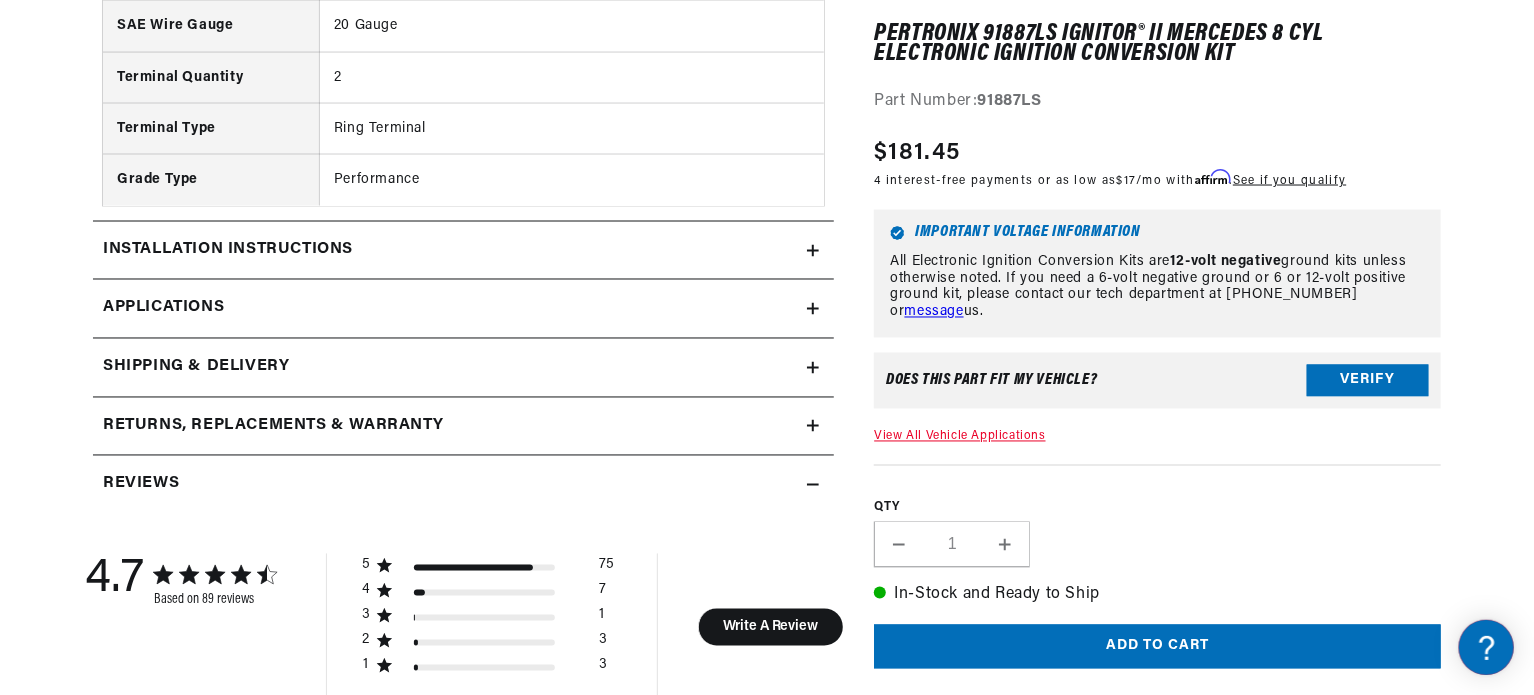 click on "Installation instructions" at bounding box center [463, -820] 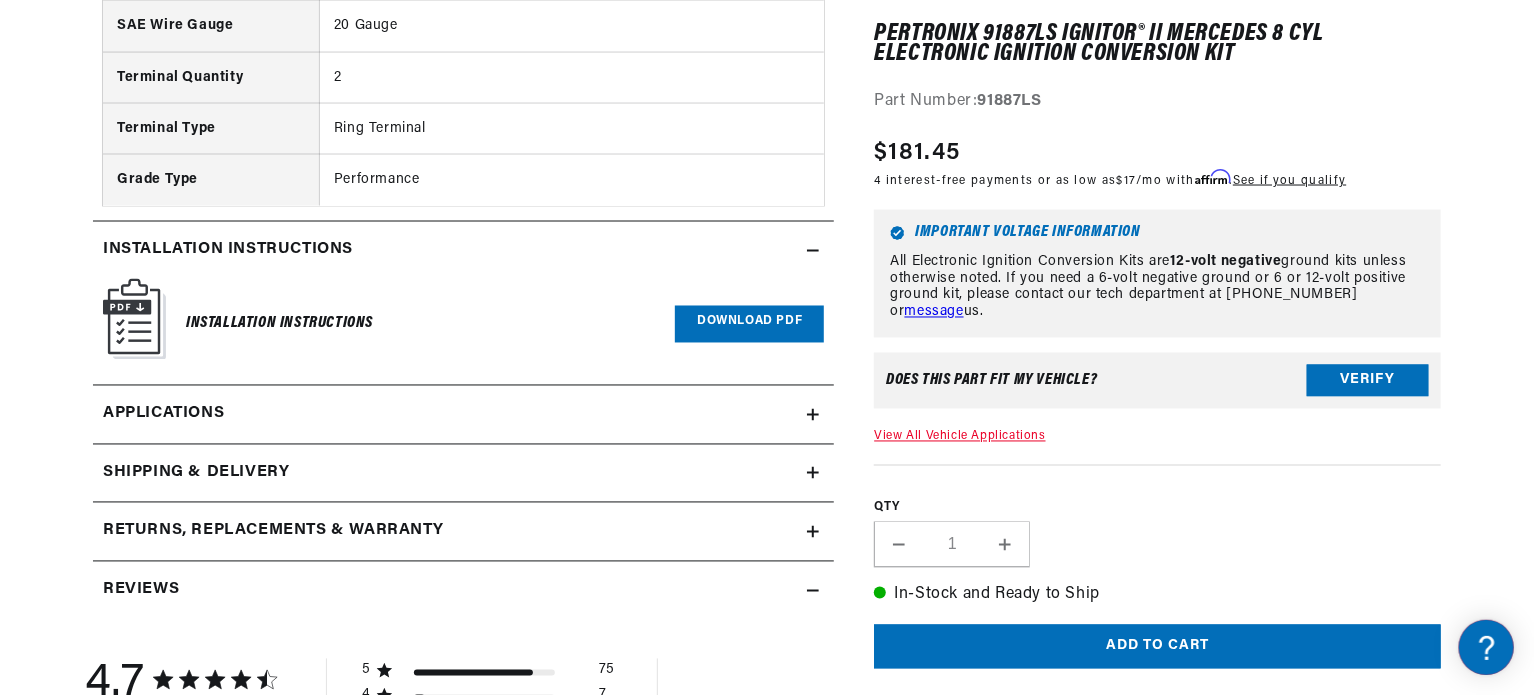 click on "Download PDF" at bounding box center [749, 324] 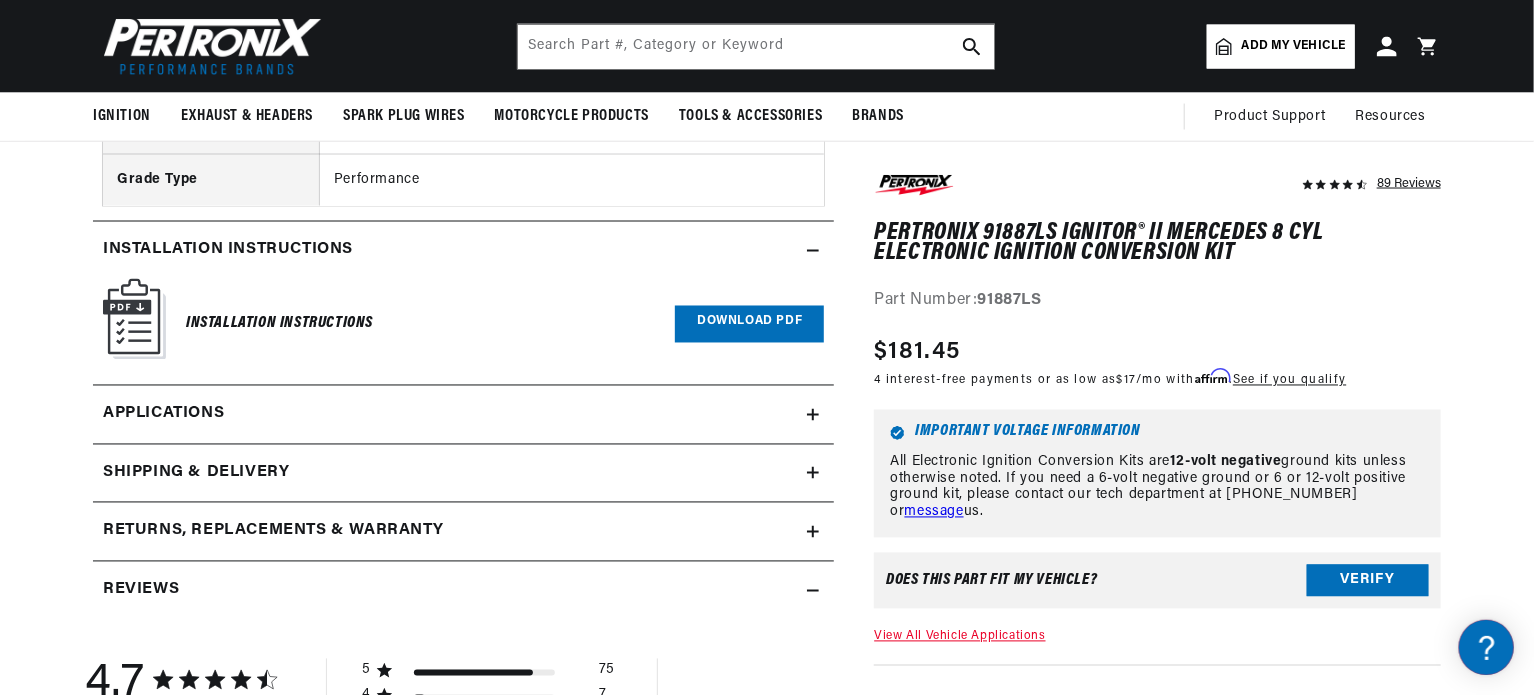 scroll, scrollTop: 0, scrollLeft: 0, axis: both 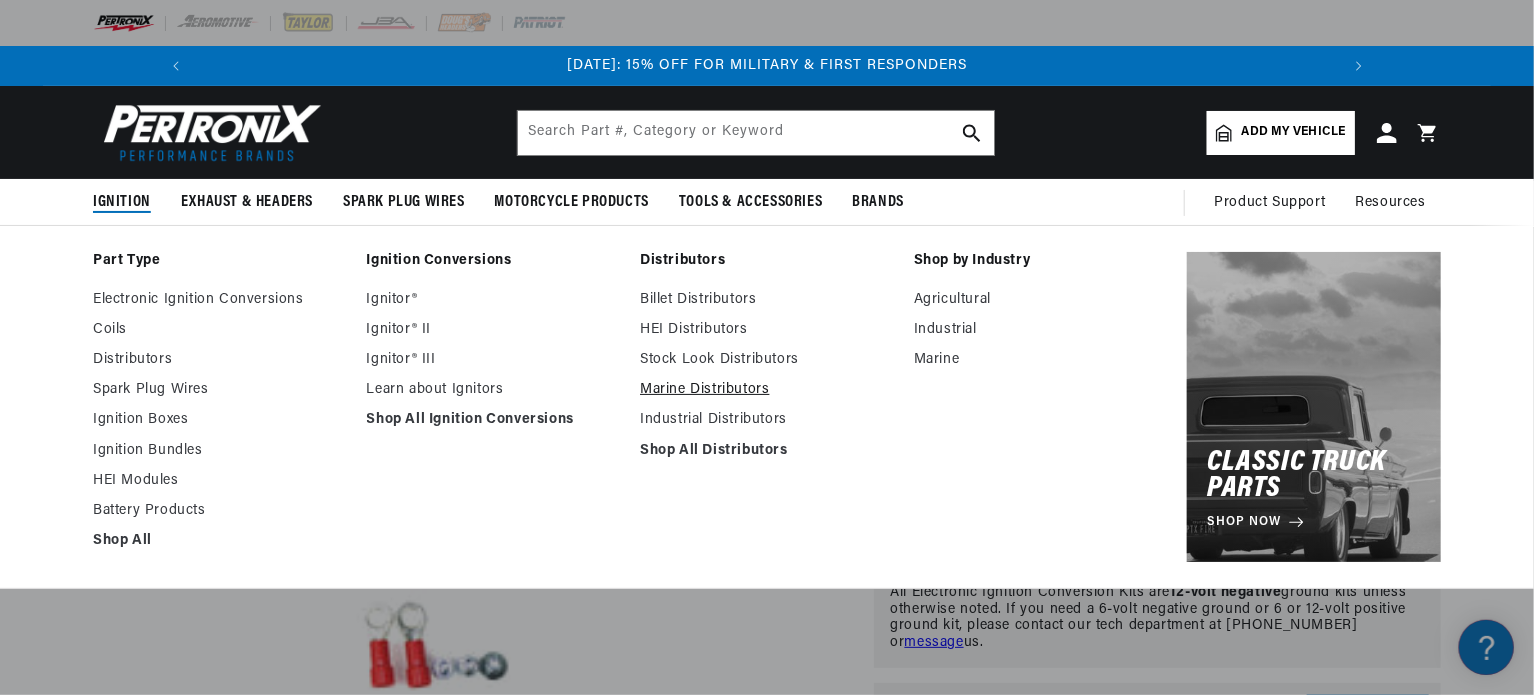 click on "Marine Distributors" at bounding box center [767, 390] 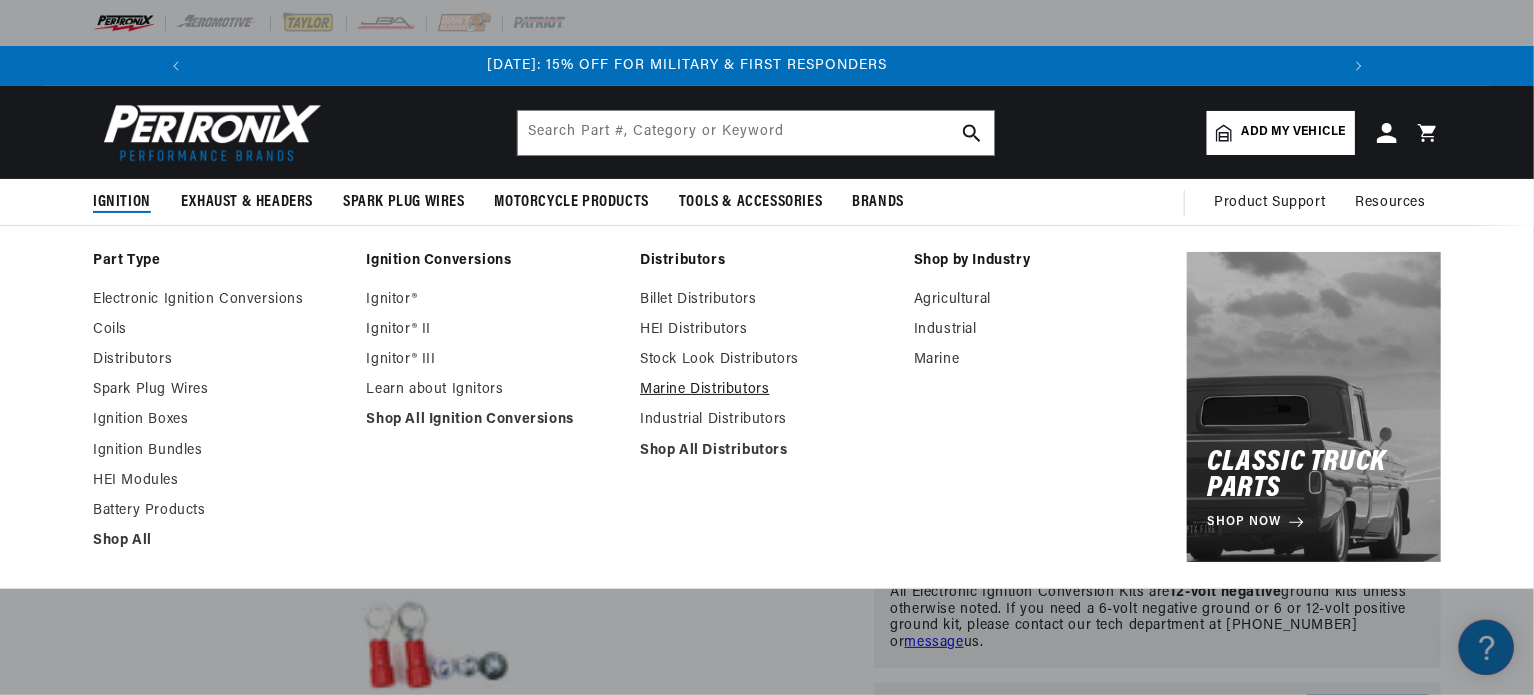 scroll, scrollTop: 0, scrollLeft: 1180, axis: horizontal 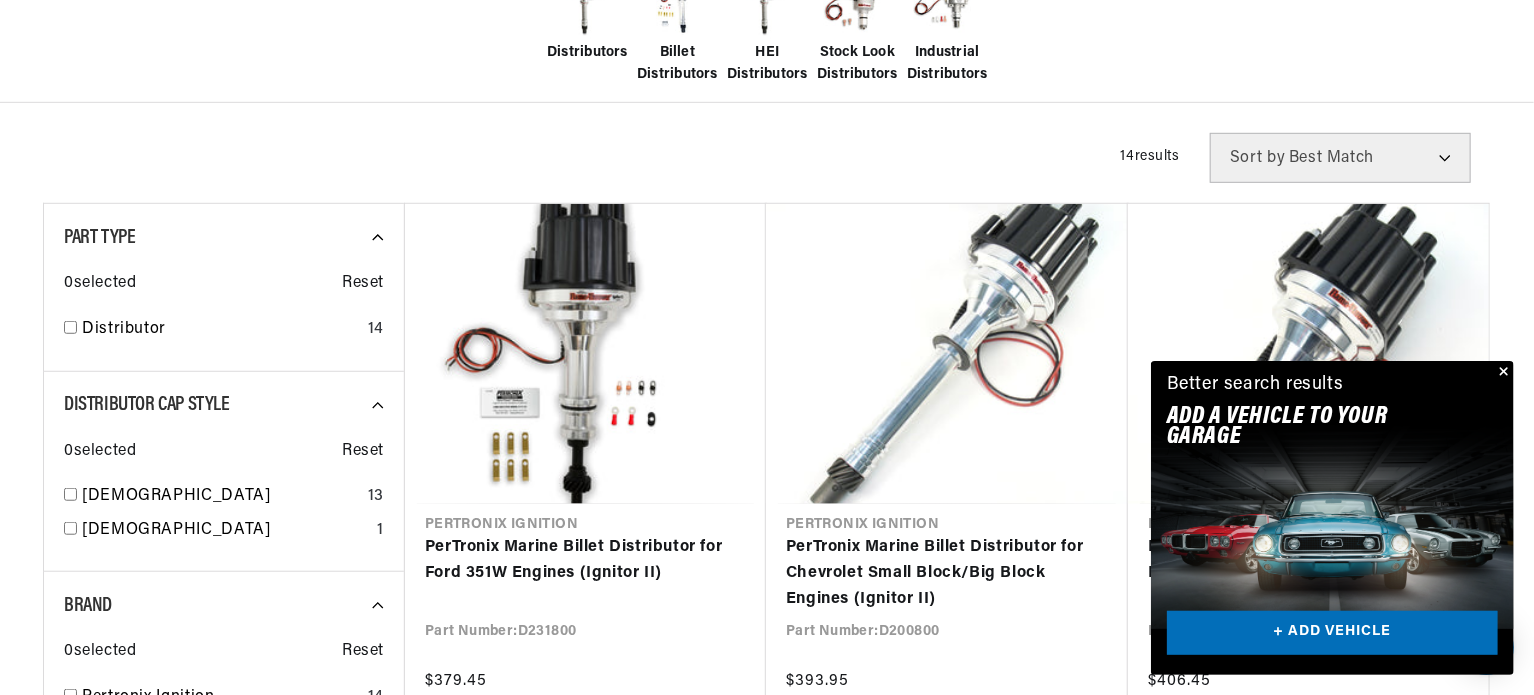 click on "Skip to content
Your cart
Your cart is empty
Loading...
Rev up your cart
Subtotal (0 items)
$0.00 USD
Checkout
One or more of the items in your cart is a recurring or deferred purchase. By continuing, I agree to the  cancellation policy  and authorize you to charge my payment method at the prices, frequency and dates listed on this page until my order is fulfilled or I cancel, if permitted." at bounding box center (767, 2281) 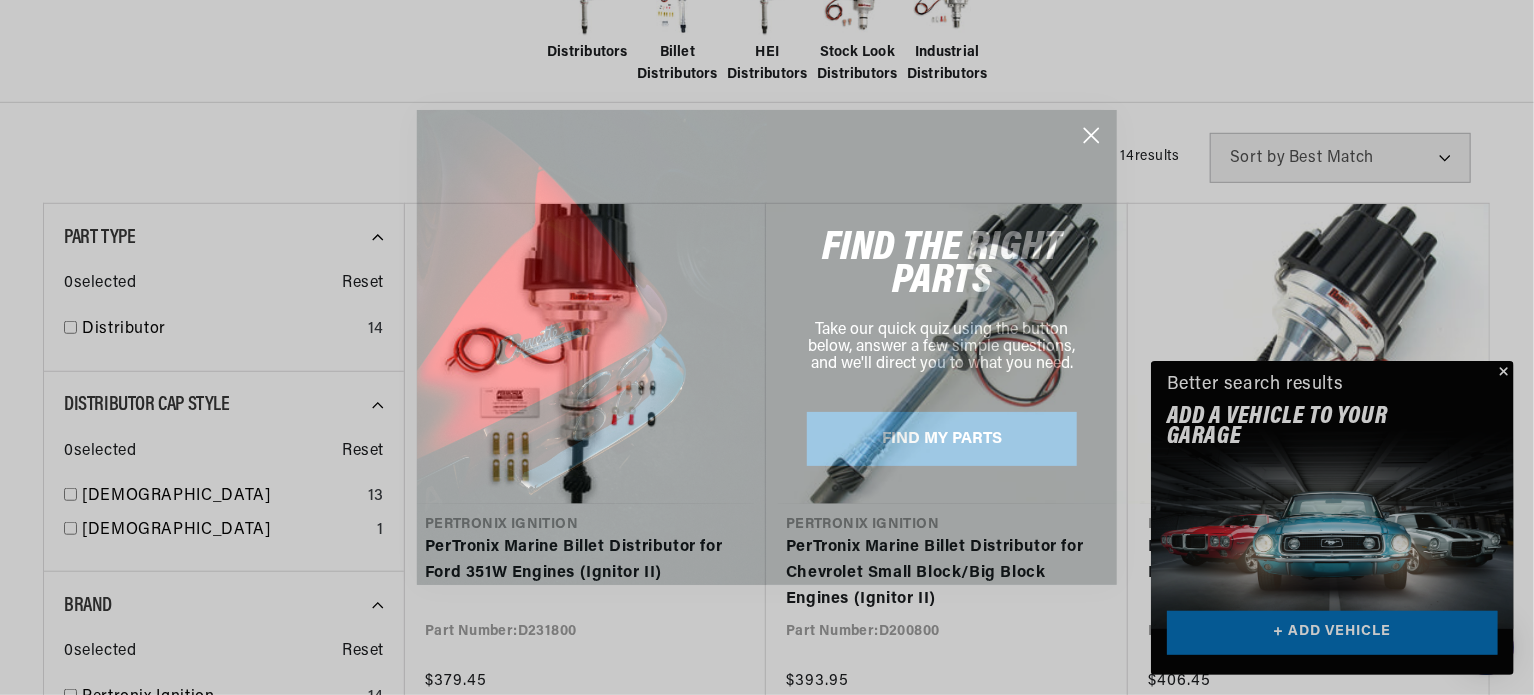 scroll, scrollTop: 0, scrollLeft: 0, axis: both 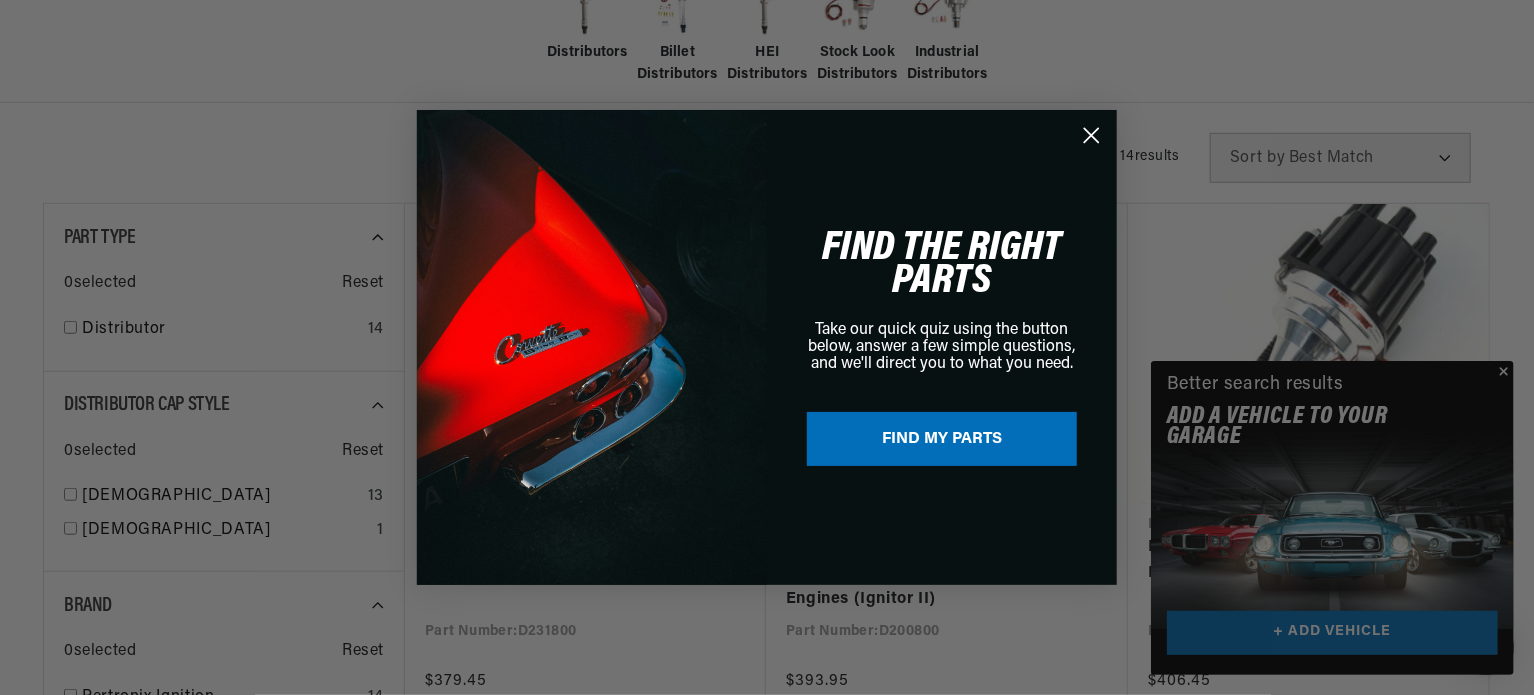 click 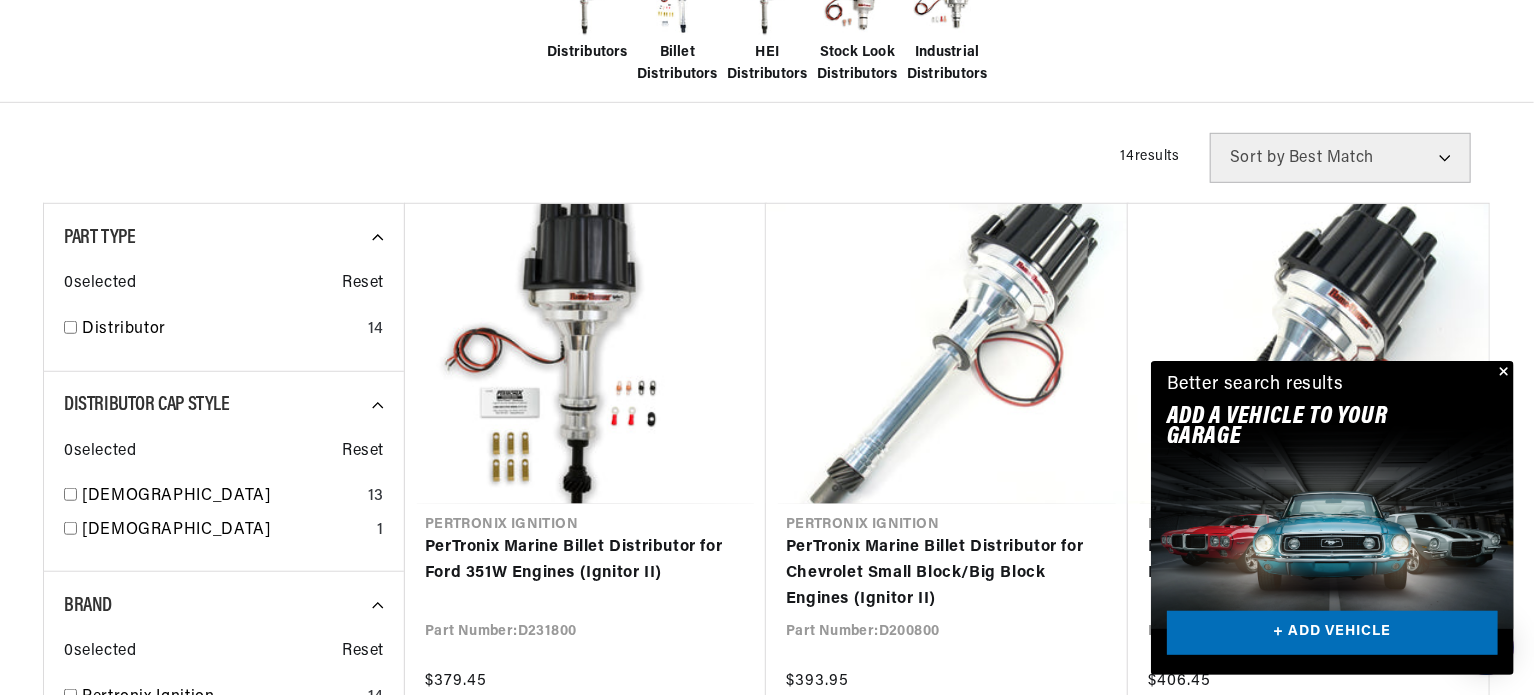 click at bounding box center [1502, 373] 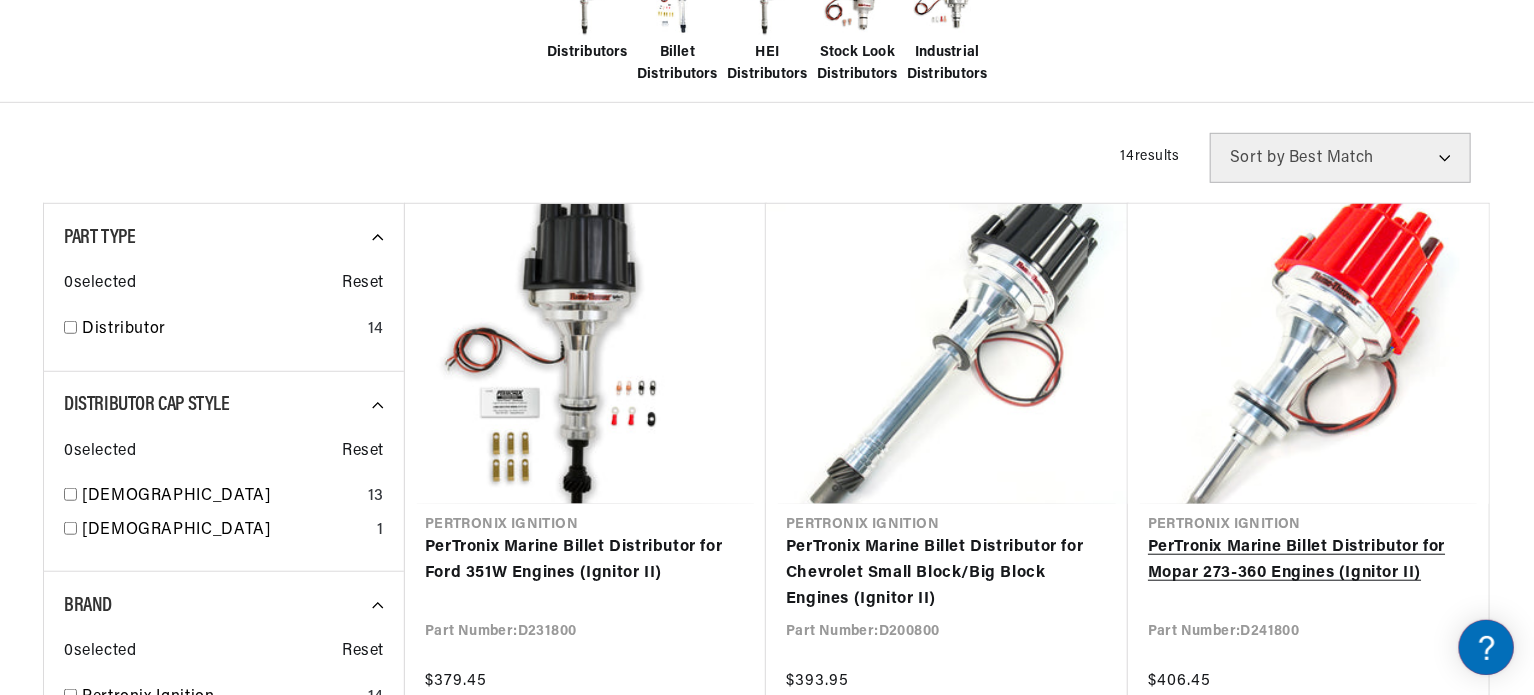 scroll, scrollTop: 0, scrollLeft: 2362, axis: horizontal 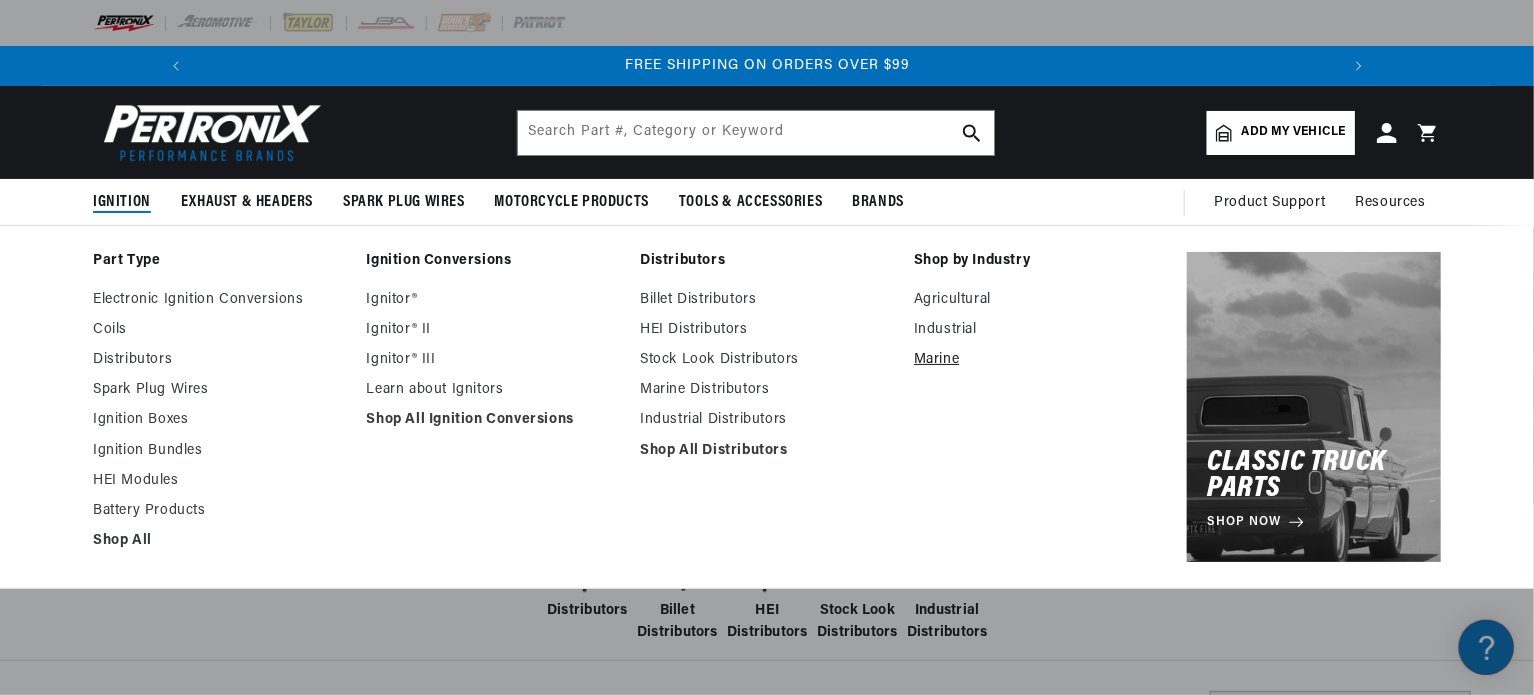 click on "Marine" at bounding box center [1041, 360] 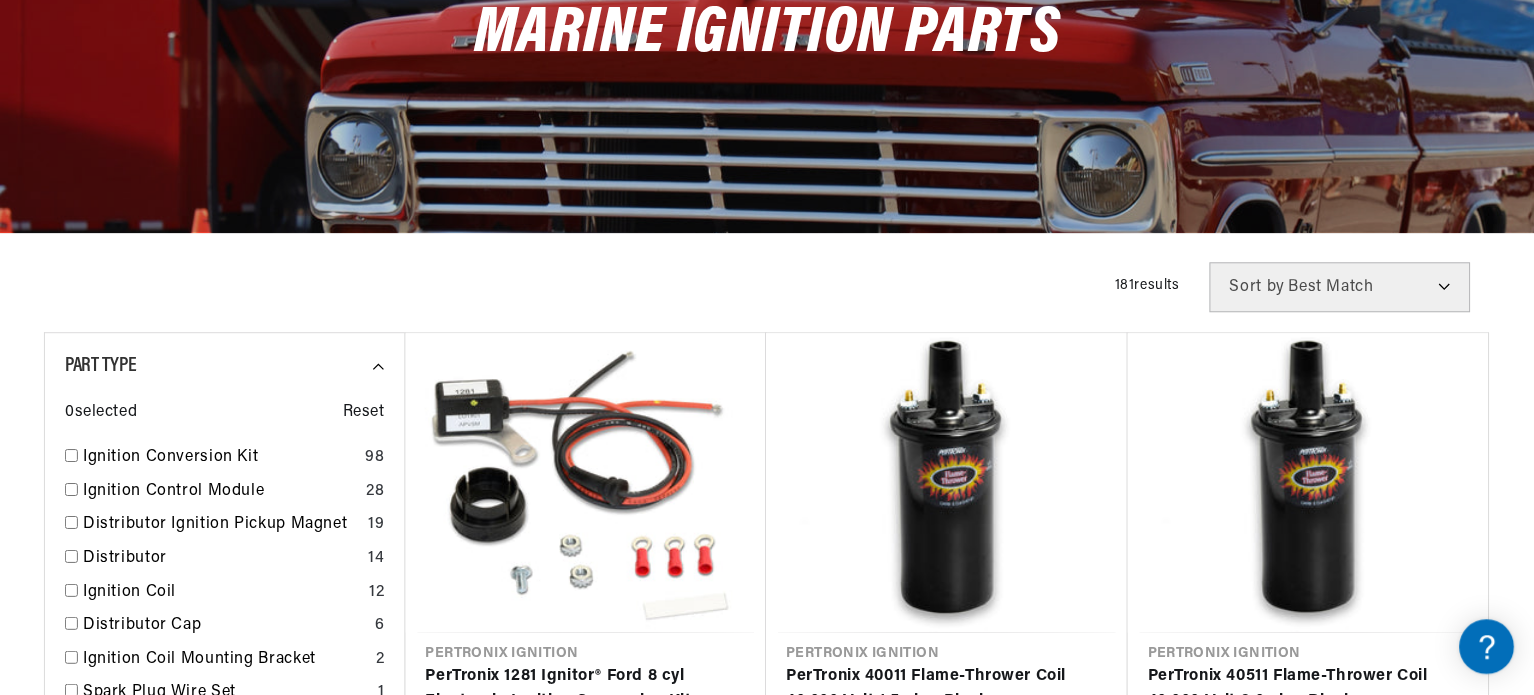 scroll, scrollTop: 380, scrollLeft: 0, axis: vertical 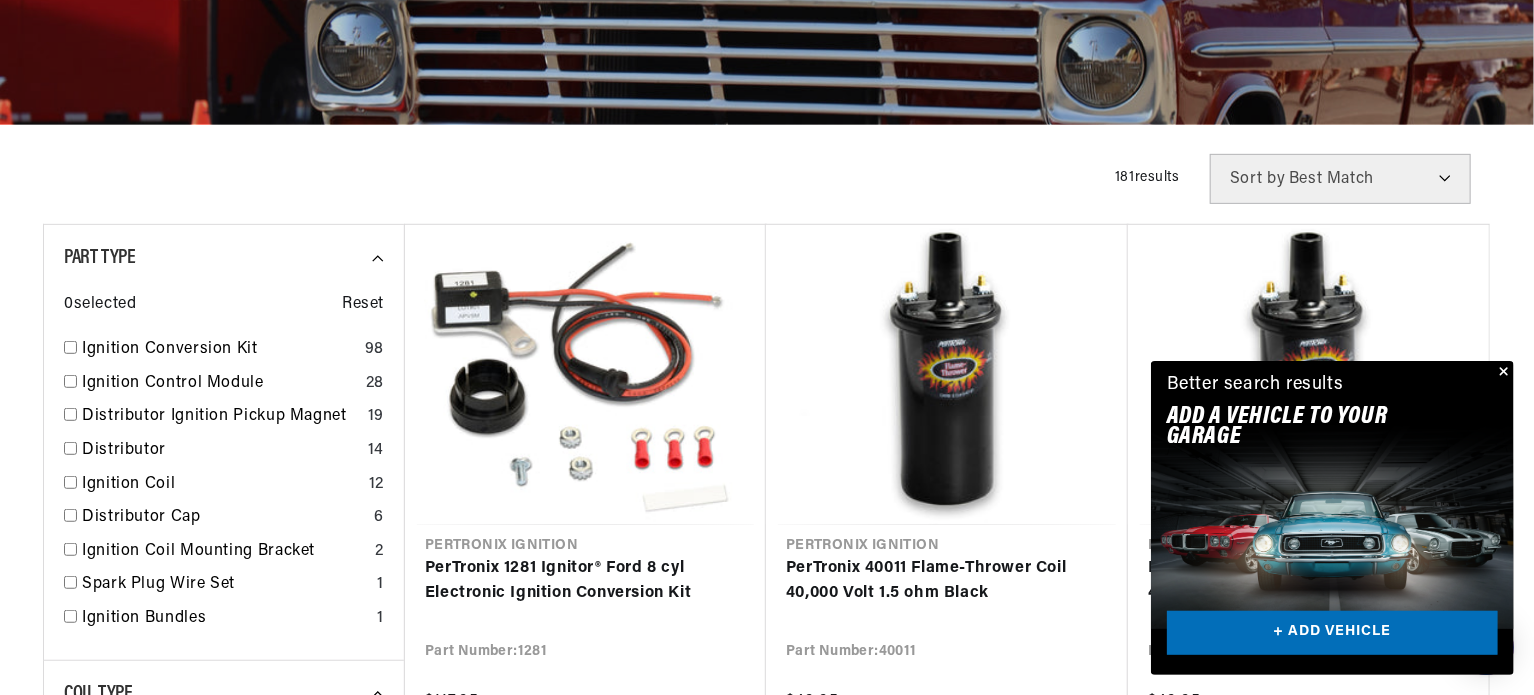click at bounding box center [1502, 373] 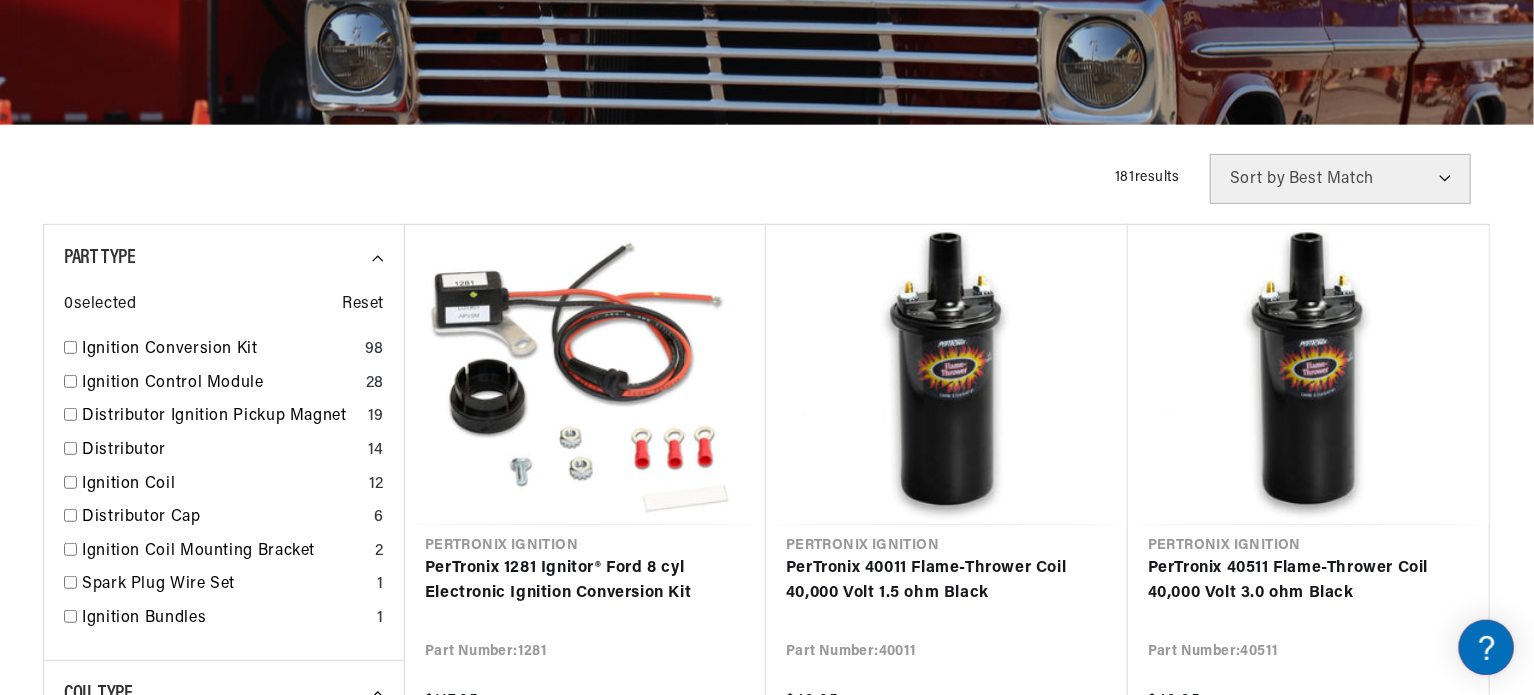 scroll, scrollTop: 0, scrollLeft: 2362, axis: horizontal 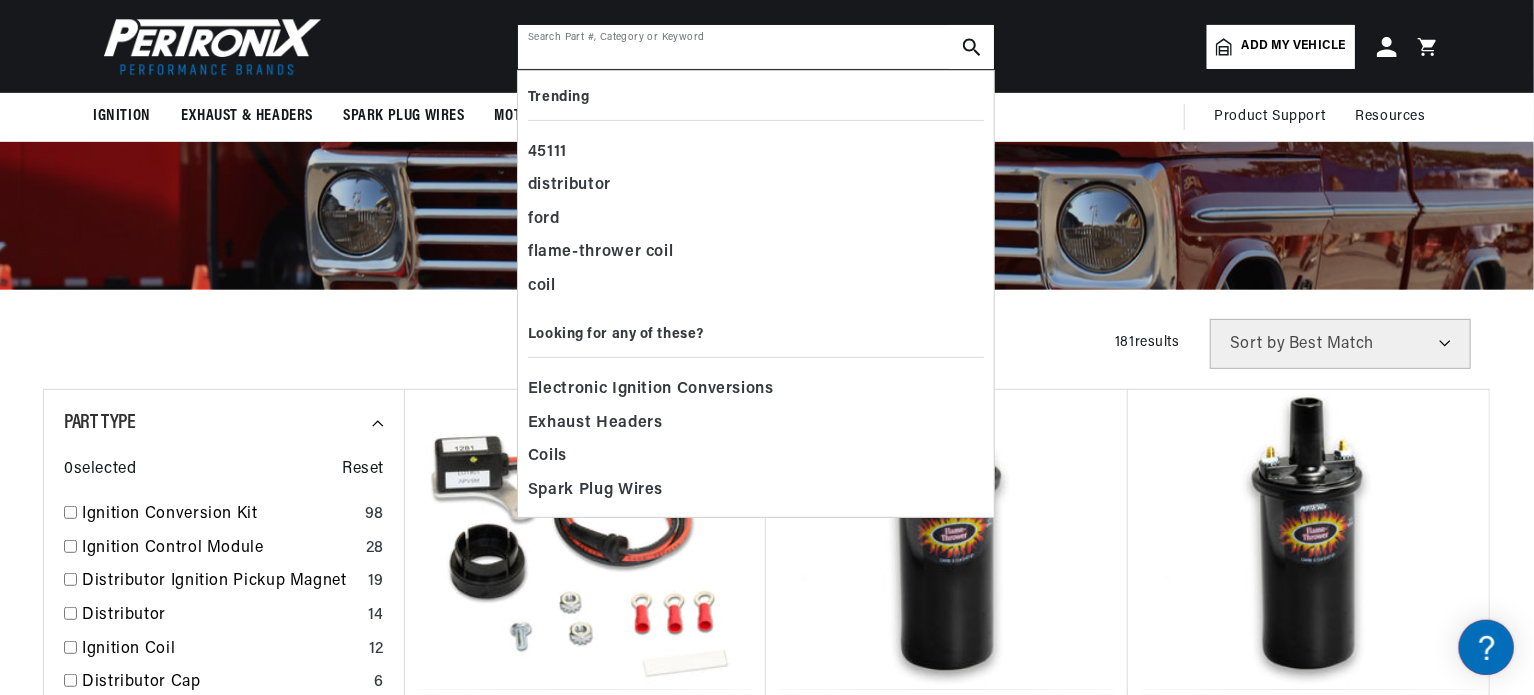 click at bounding box center [756, 47] 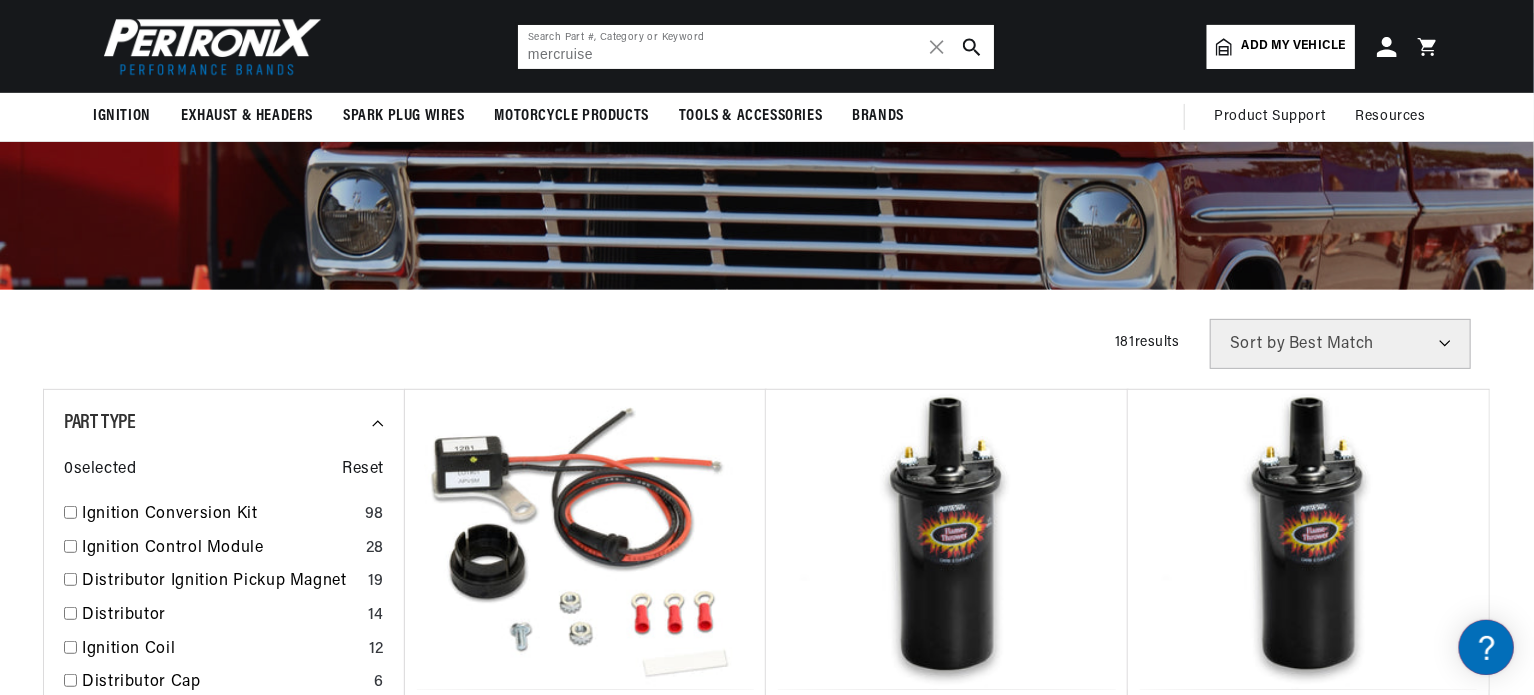 type on "mercruiser" 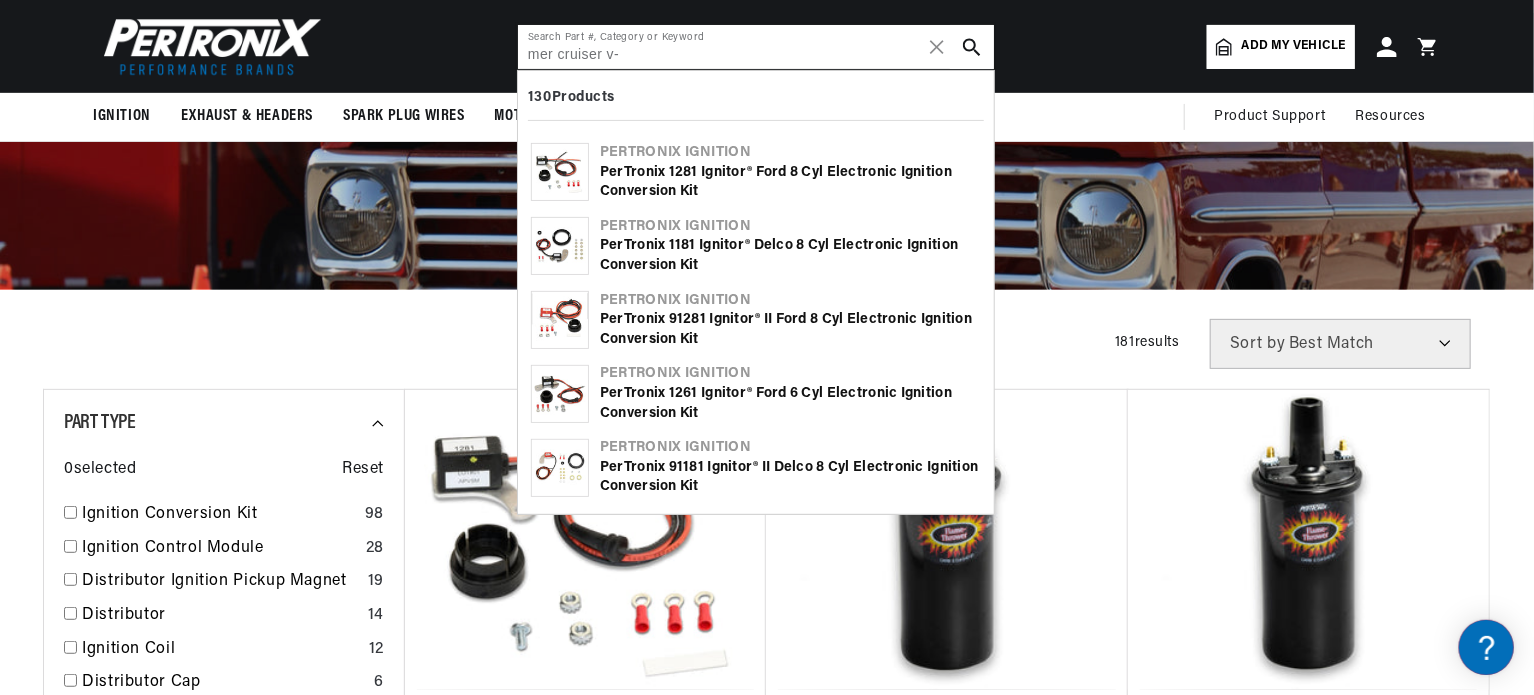 scroll, scrollTop: 0, scrollLeft: 2362, axis: horizontal 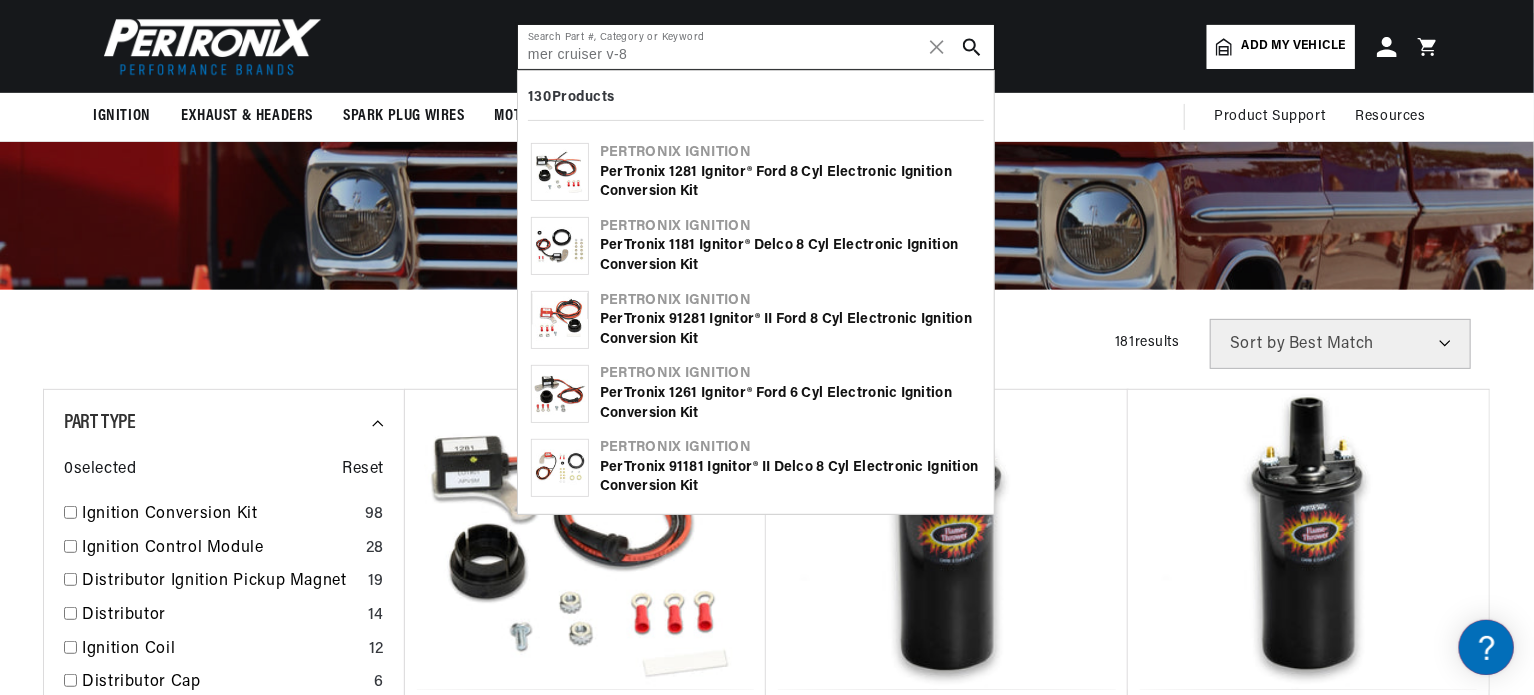 type on "mer cruiser v-8" 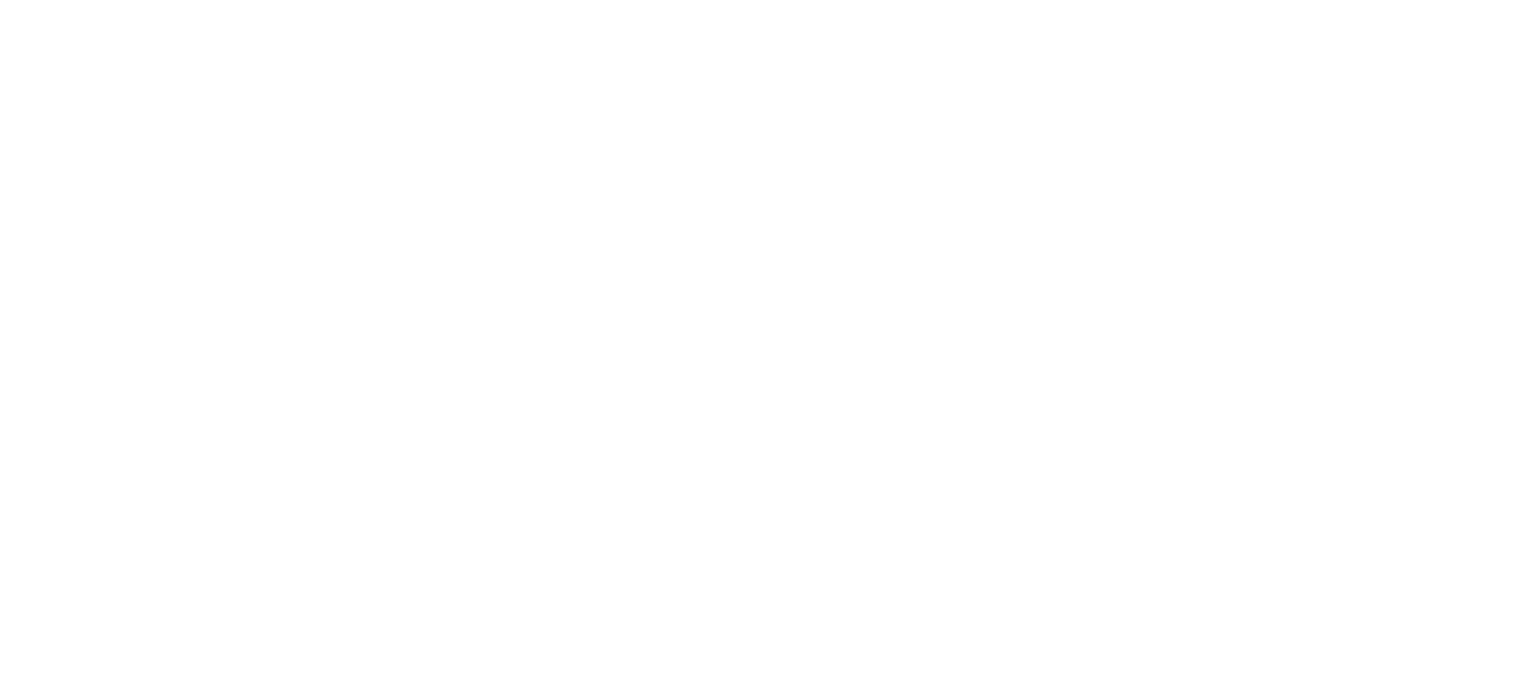 scroll, scrollTop: 0, scrollLeft: 0, axis: both 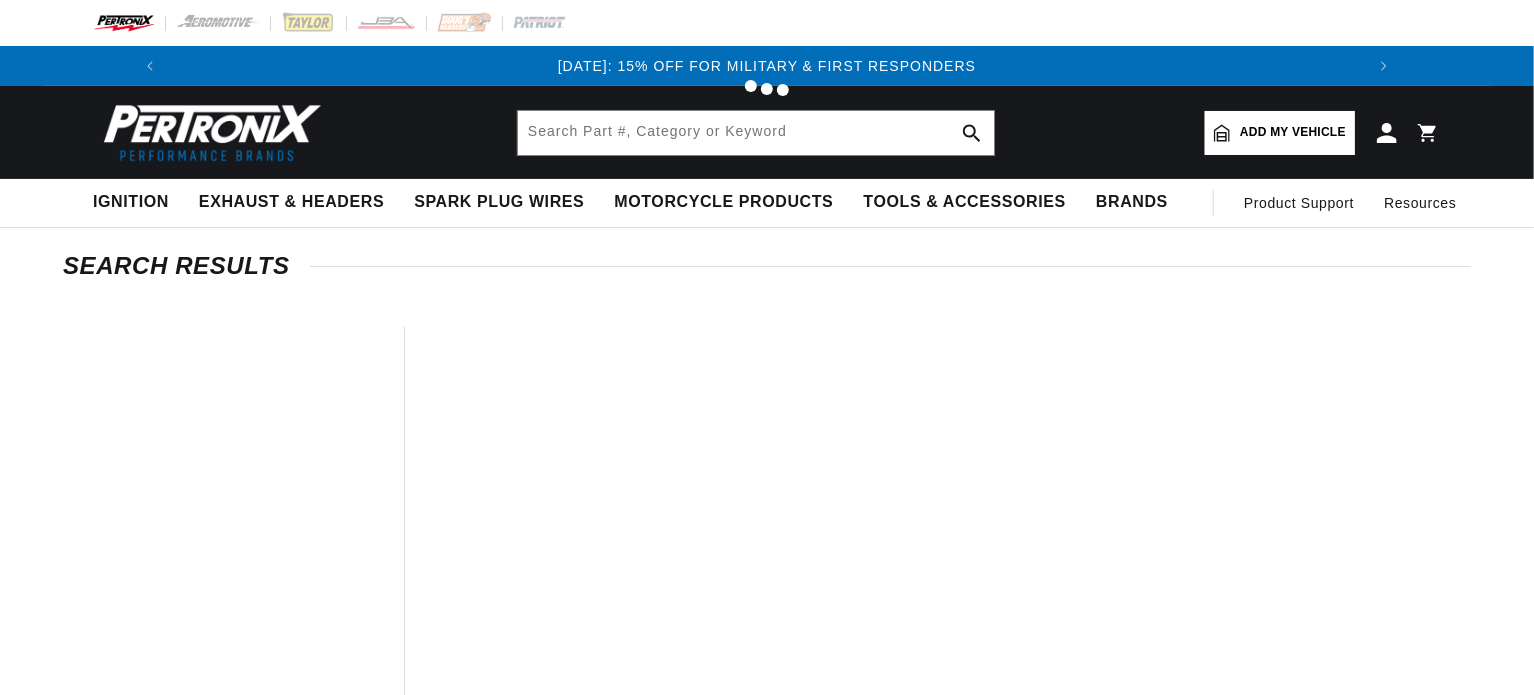 type on "cruiser" 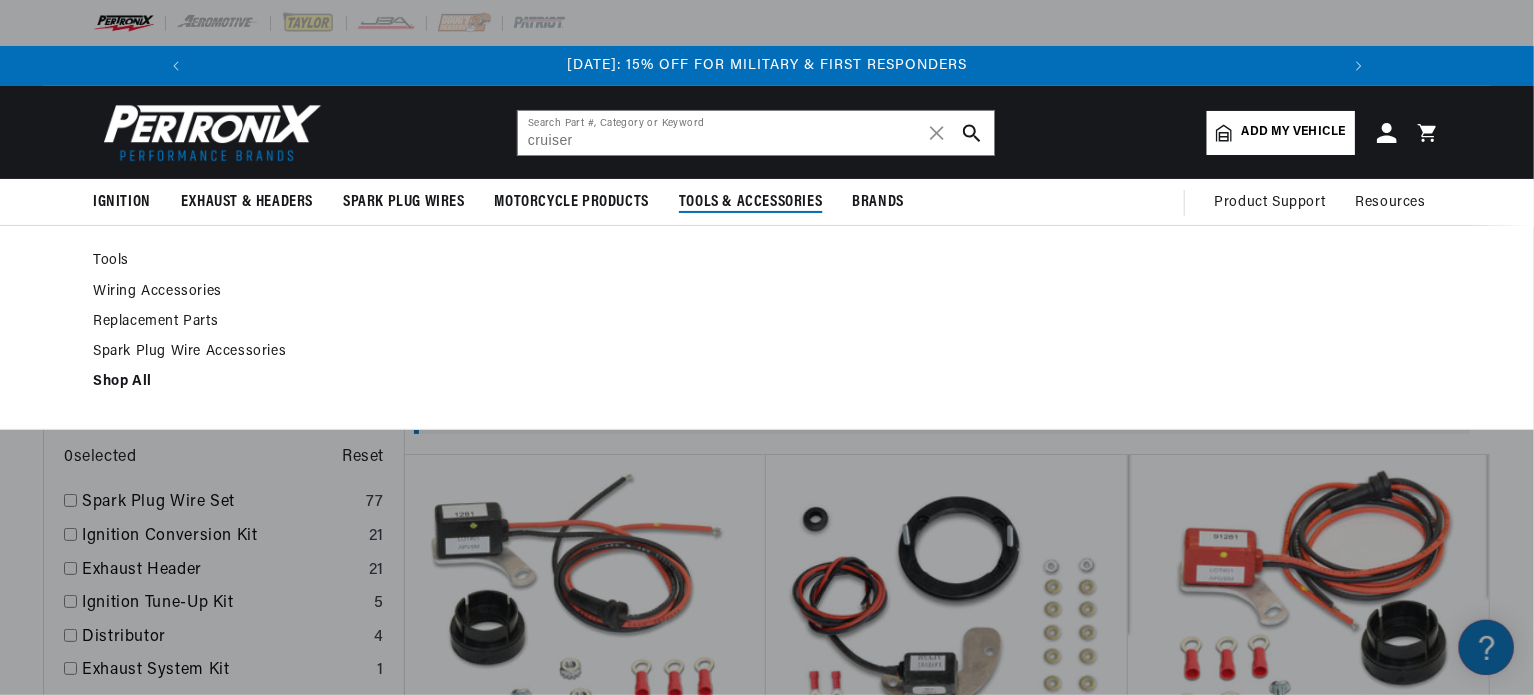 scroll, scrollTop: 0, scrollLeft: 0, axis: both 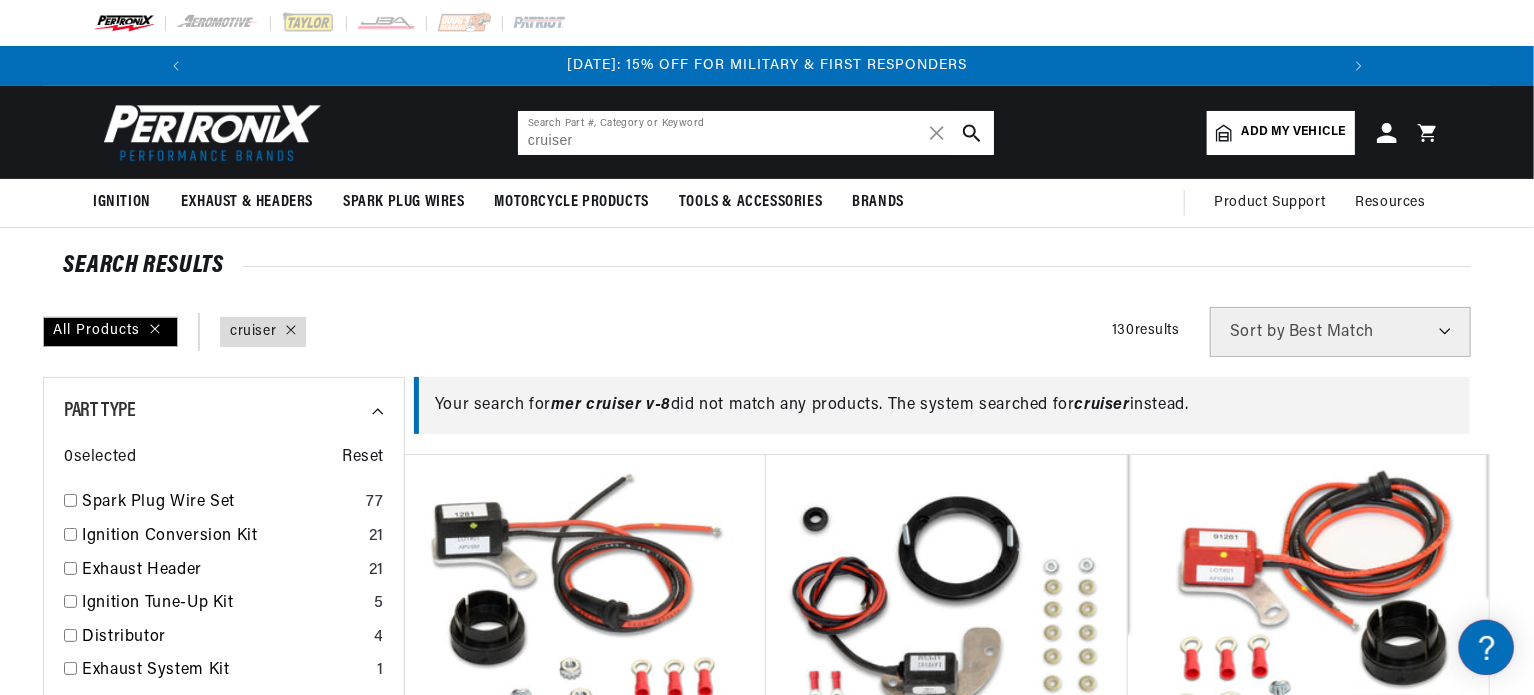 click on "cruiser" at bounding box center [756, 133] 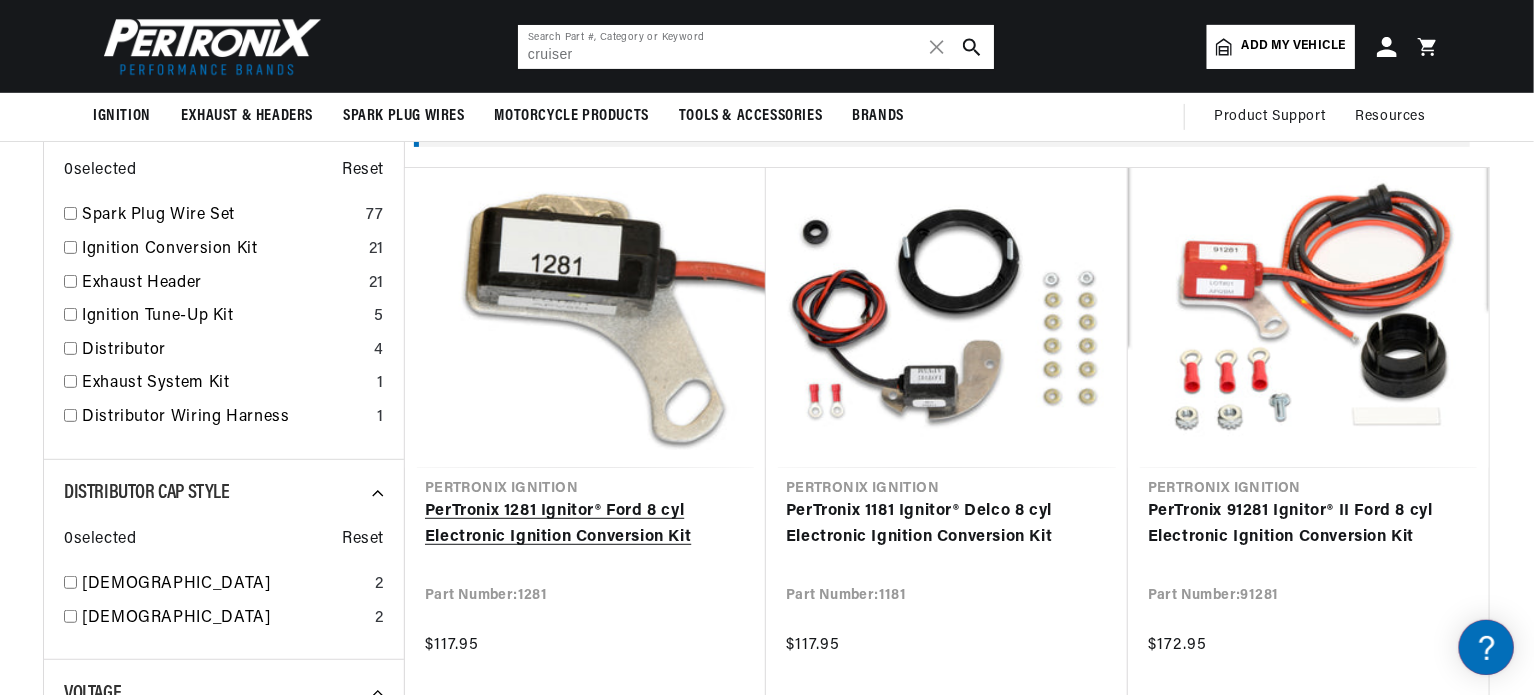scroll, scrollTop: 0, scrollLeft: 0, axis: both 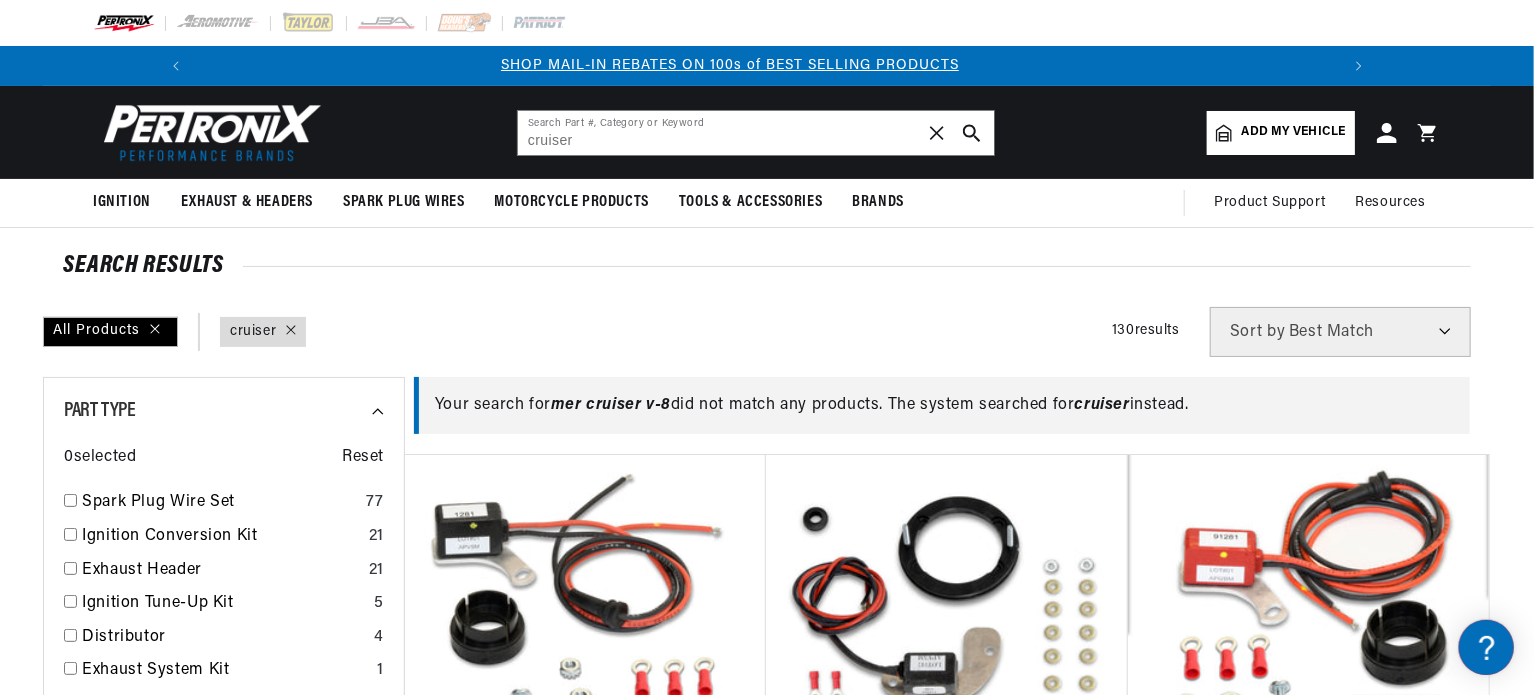 click on "✕" at bounding box center (937, 133) 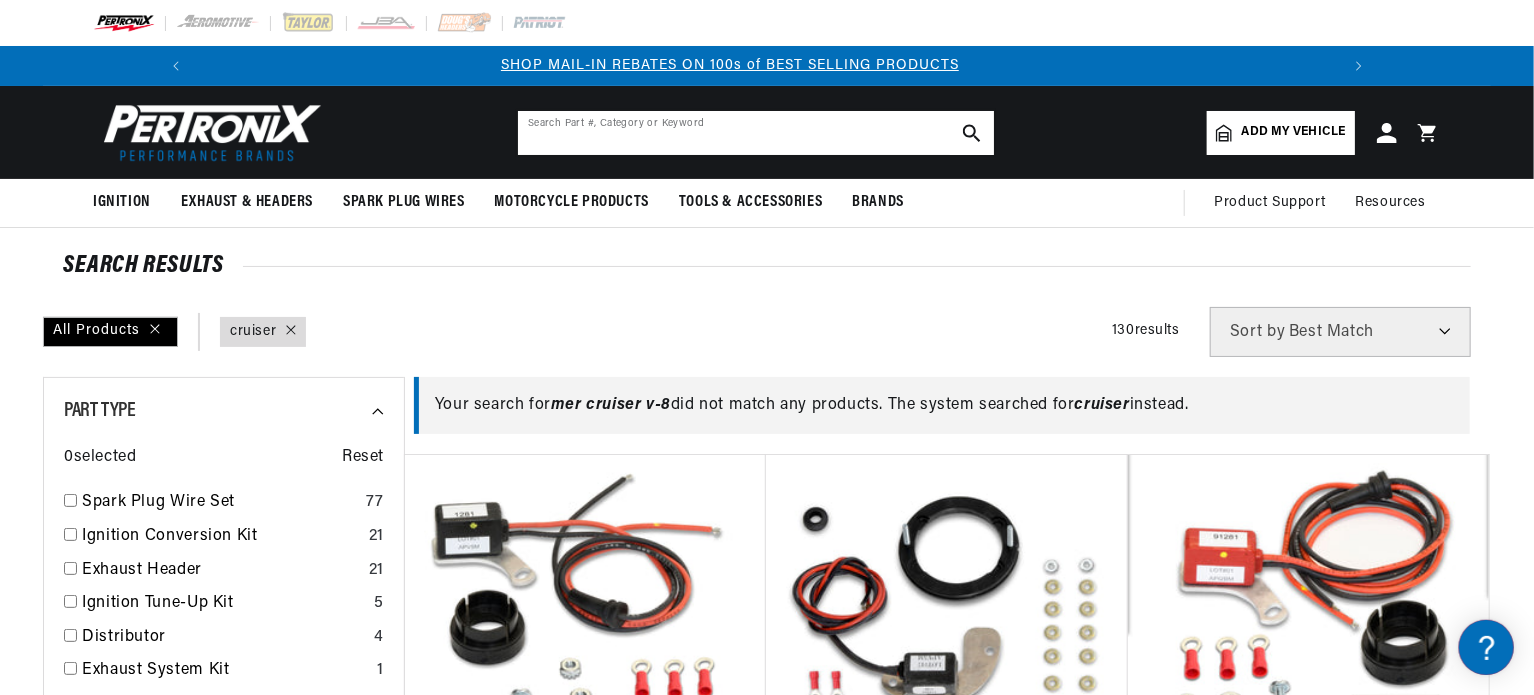 click at bounding box center (756, 133) 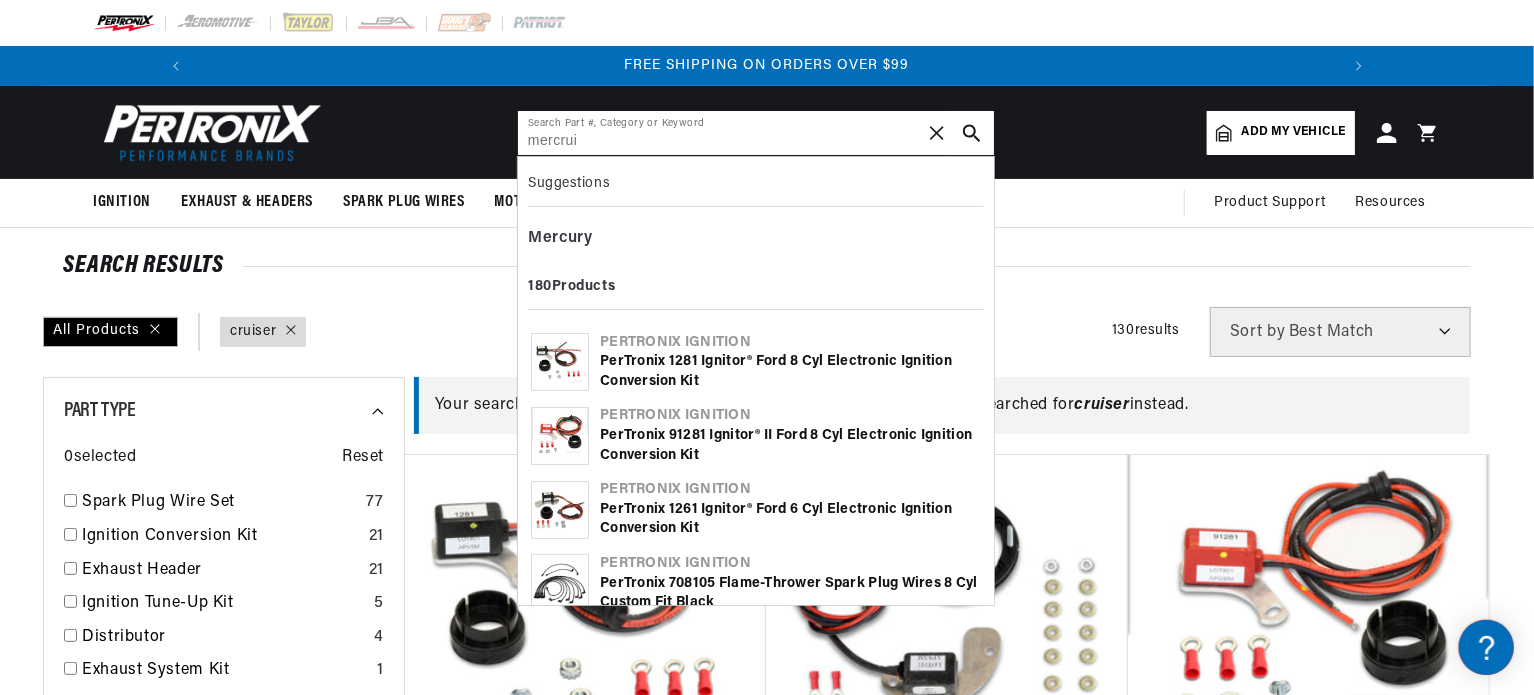 scroll, scrollTop: 0, scrollLeft: 2362, axis: horizontal 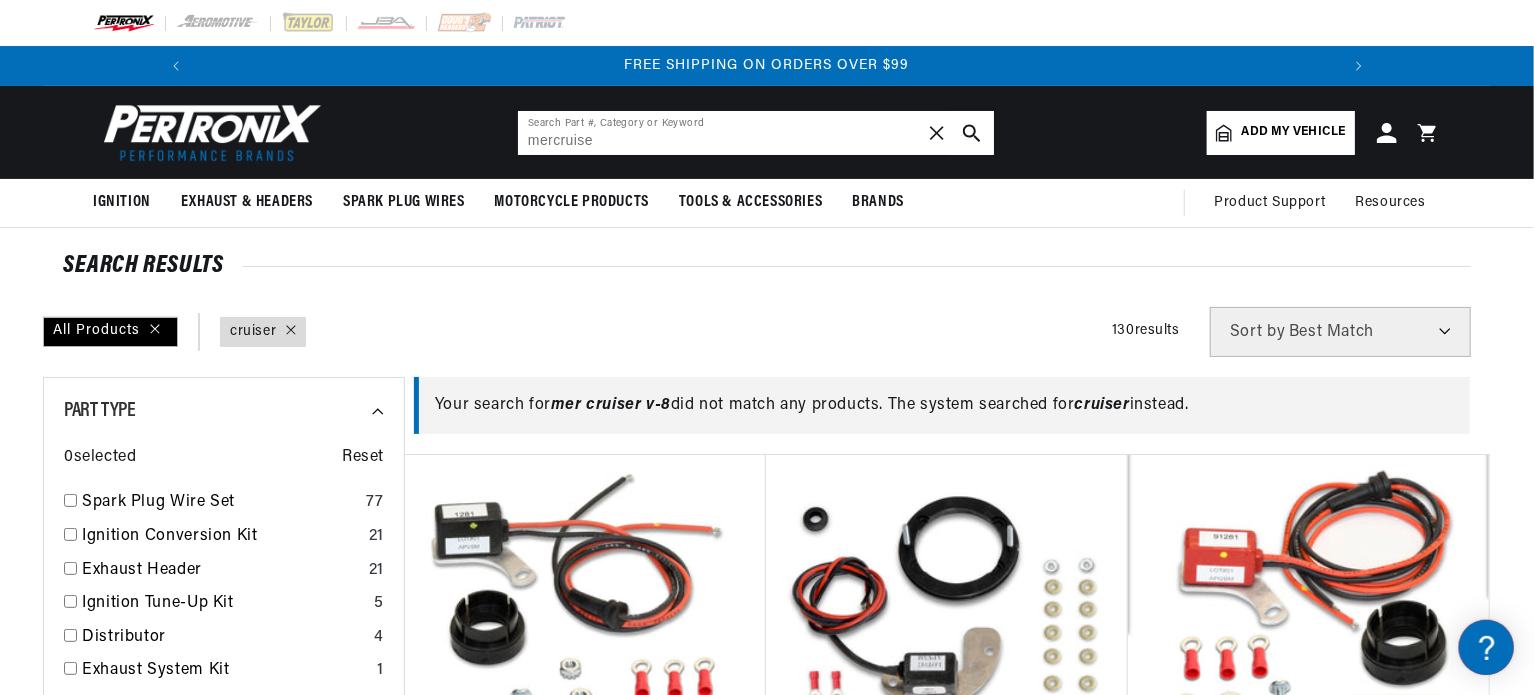 type on "mercruiser" 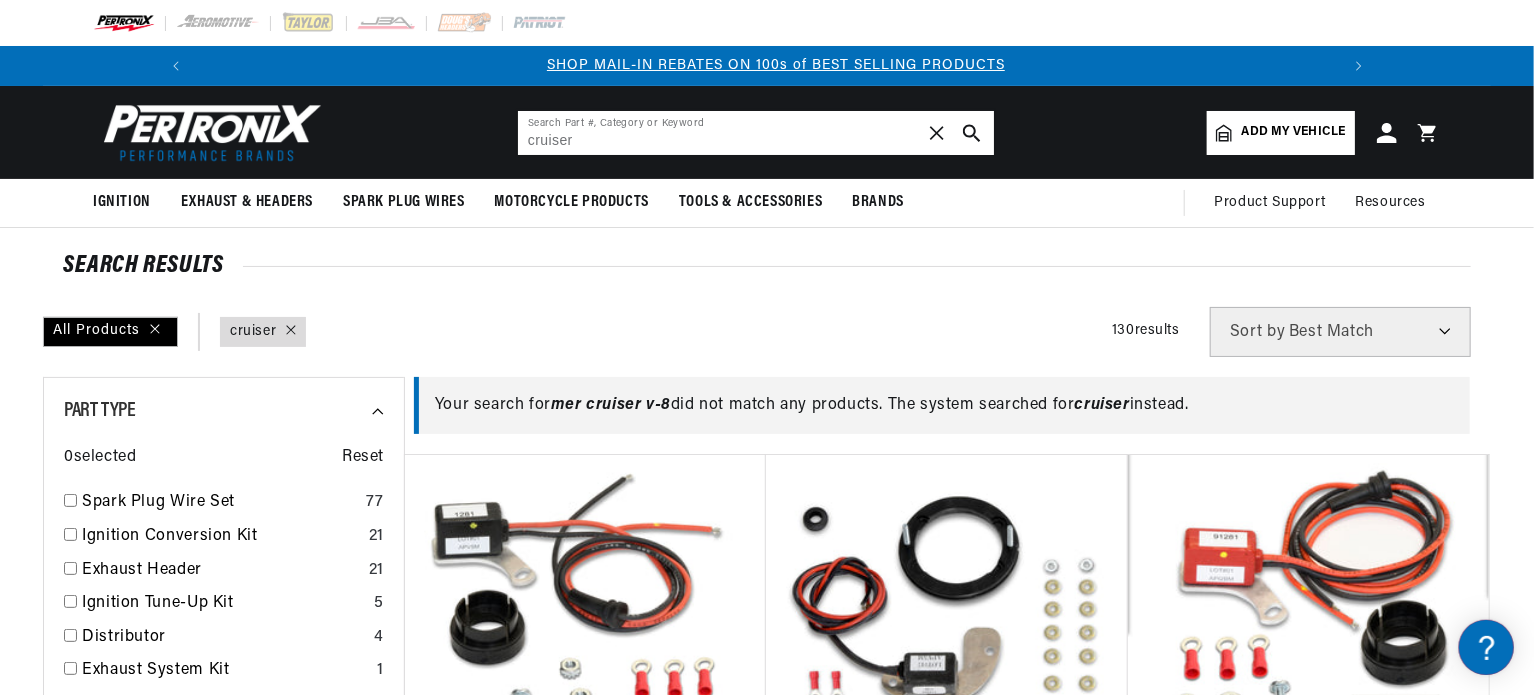scroll, scrollTop: 0, scrollLeft: 1180, axis: horizontal 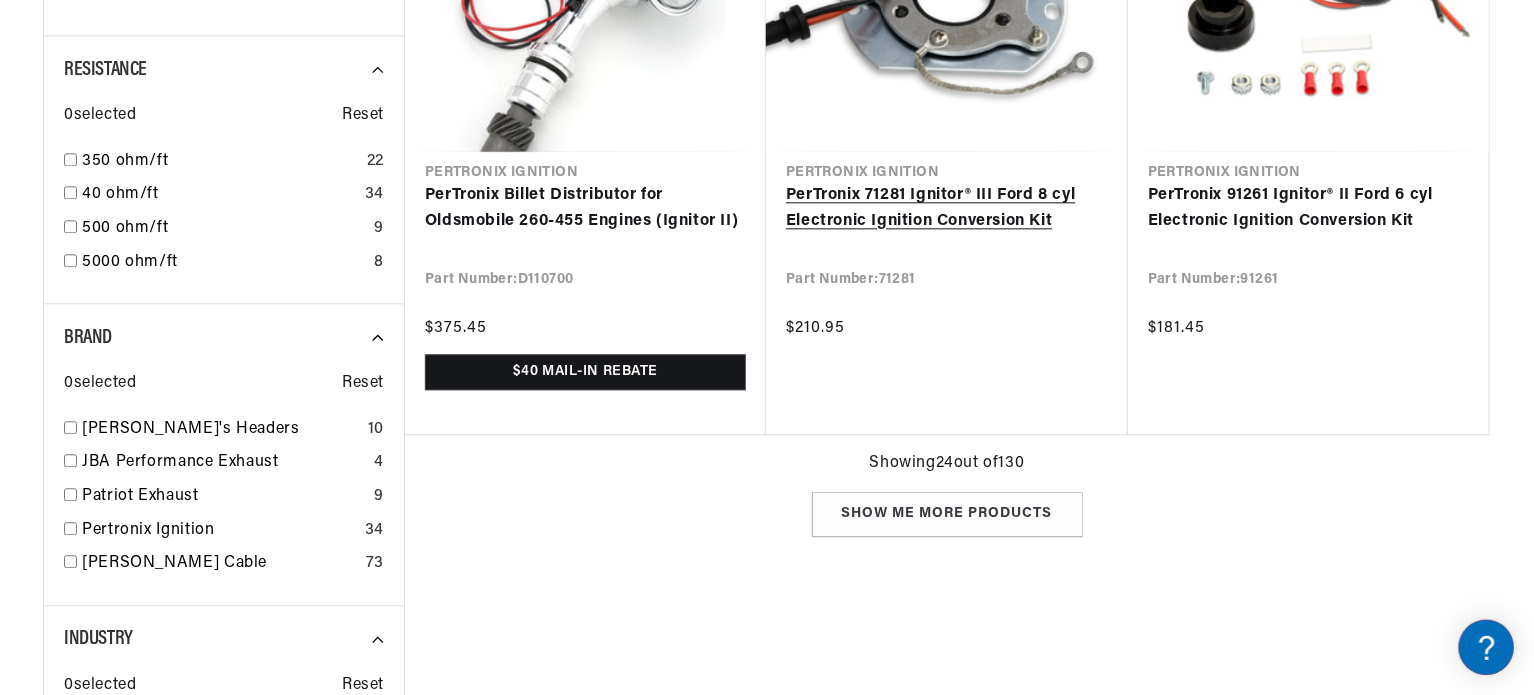 type on "cruiser" 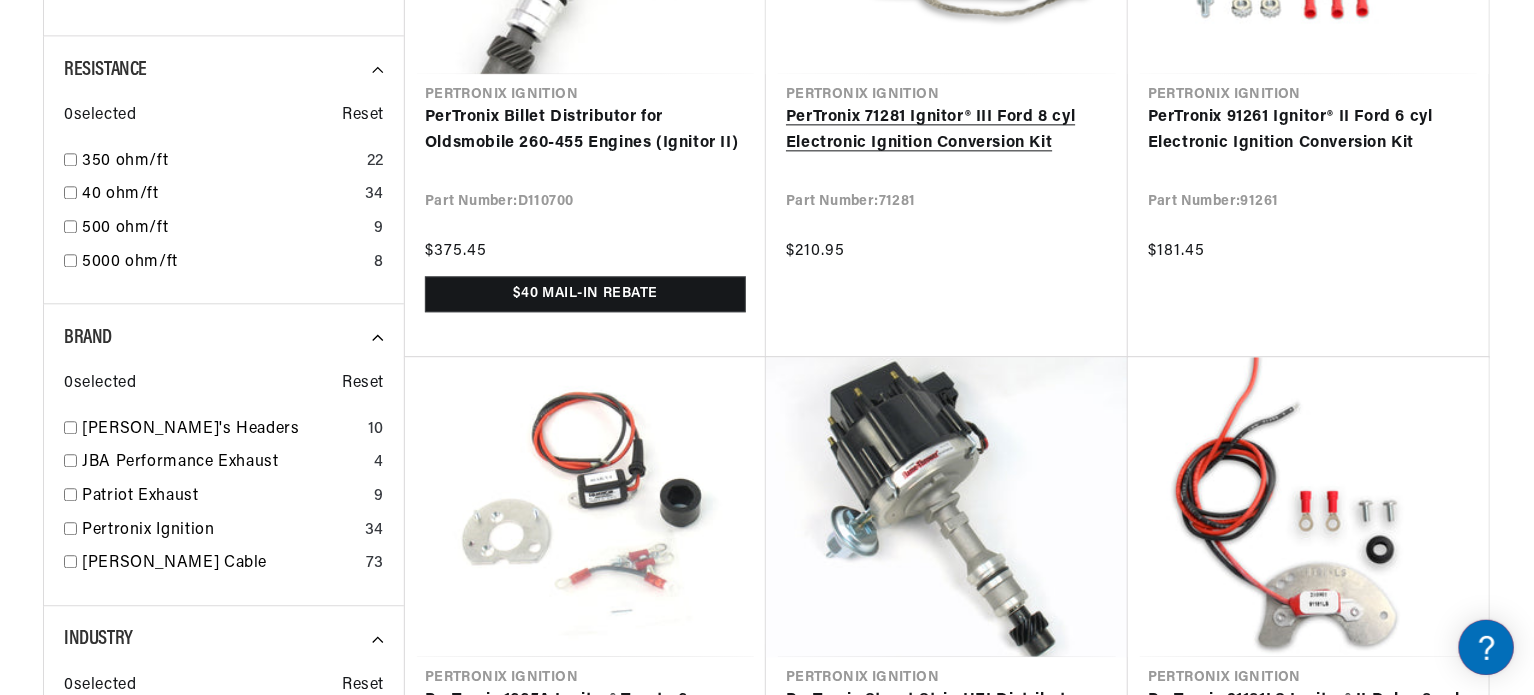 scroll, scrollTop: 2548, scrollLeft: 0, axis: vertical 